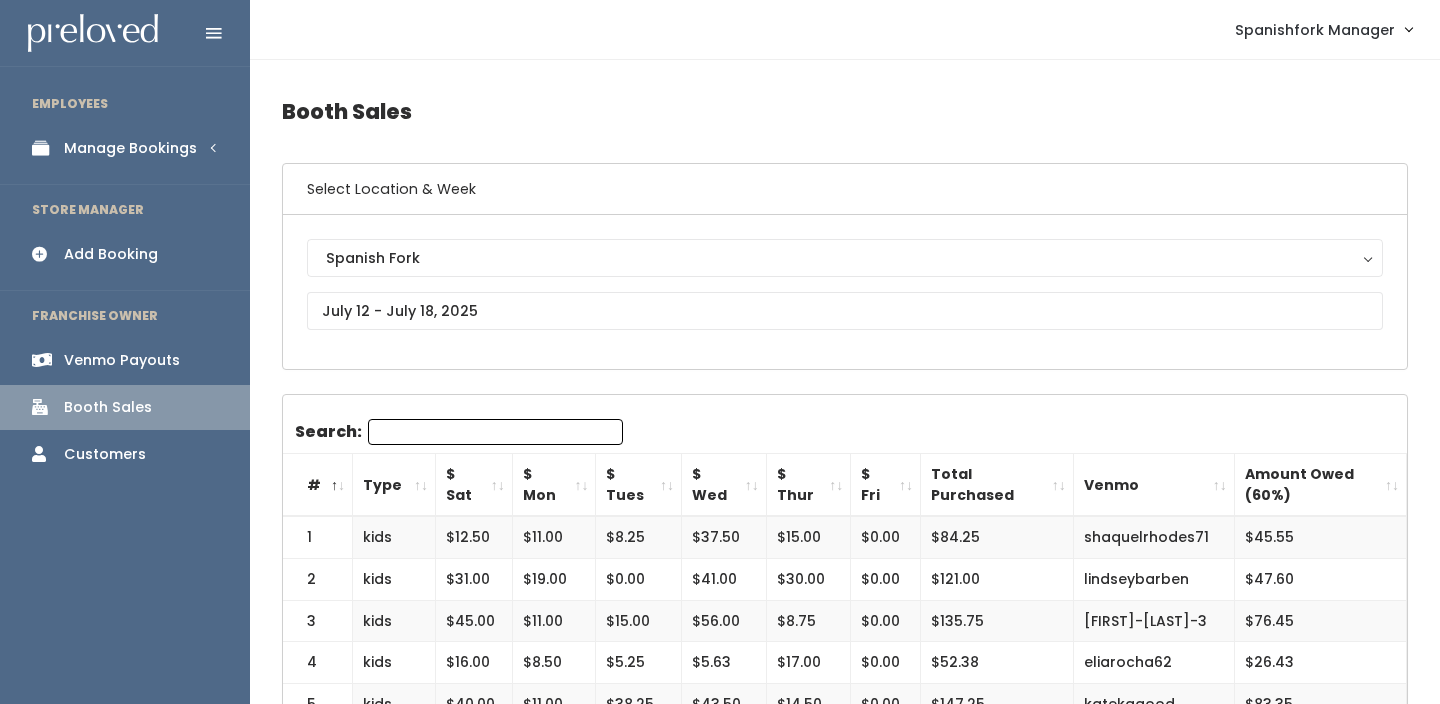 scroll, scrollTop: 0, scrollLeft: 0, axis: both 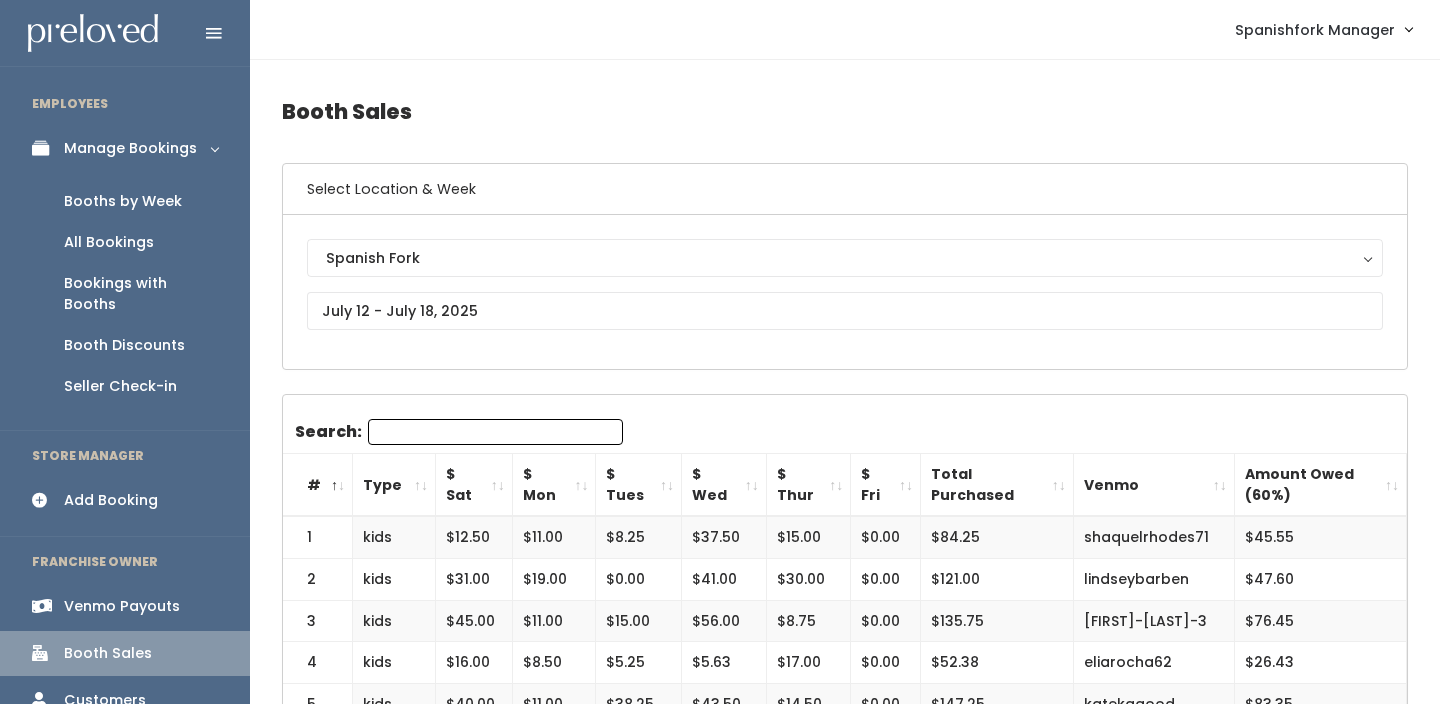 click on "Venmo Payouts" at bounding box center [122, 606] 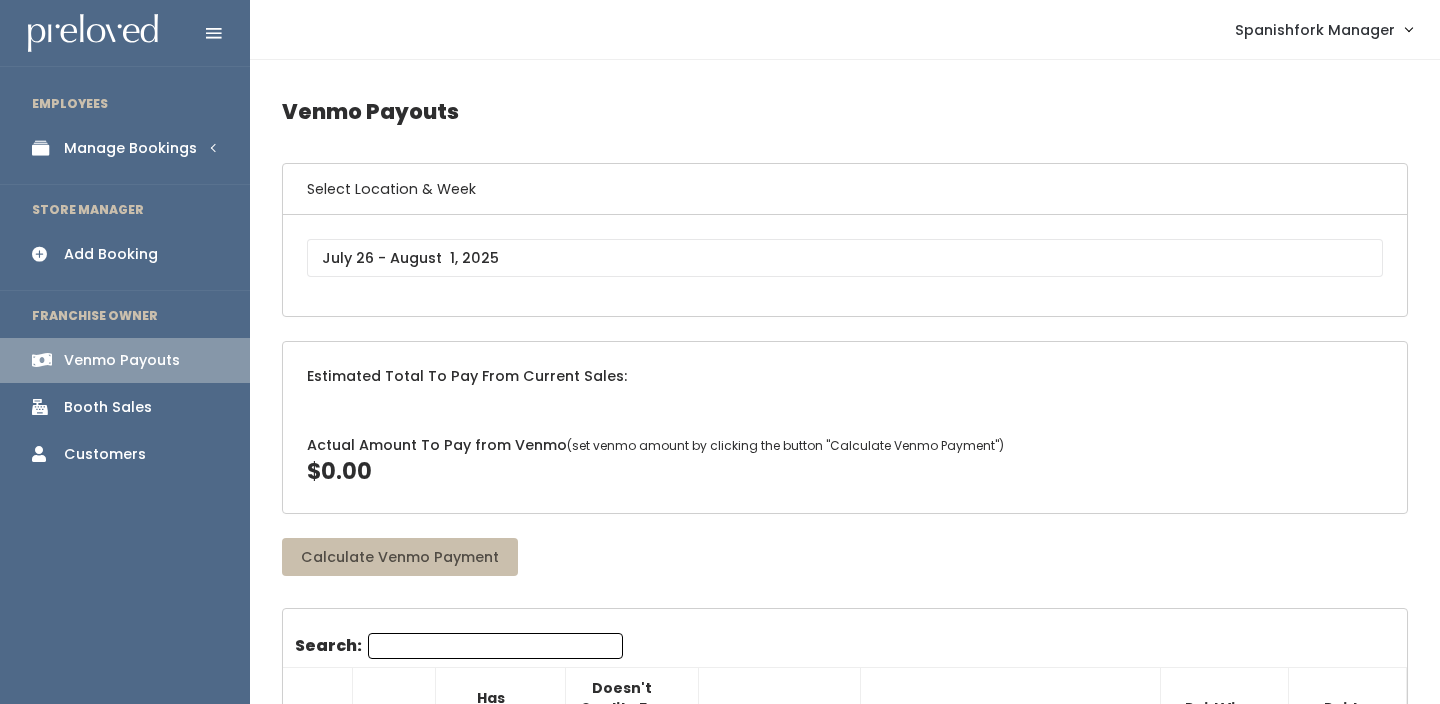 scroll, scrollTop: 0, scrollLeft: 0, axis: both 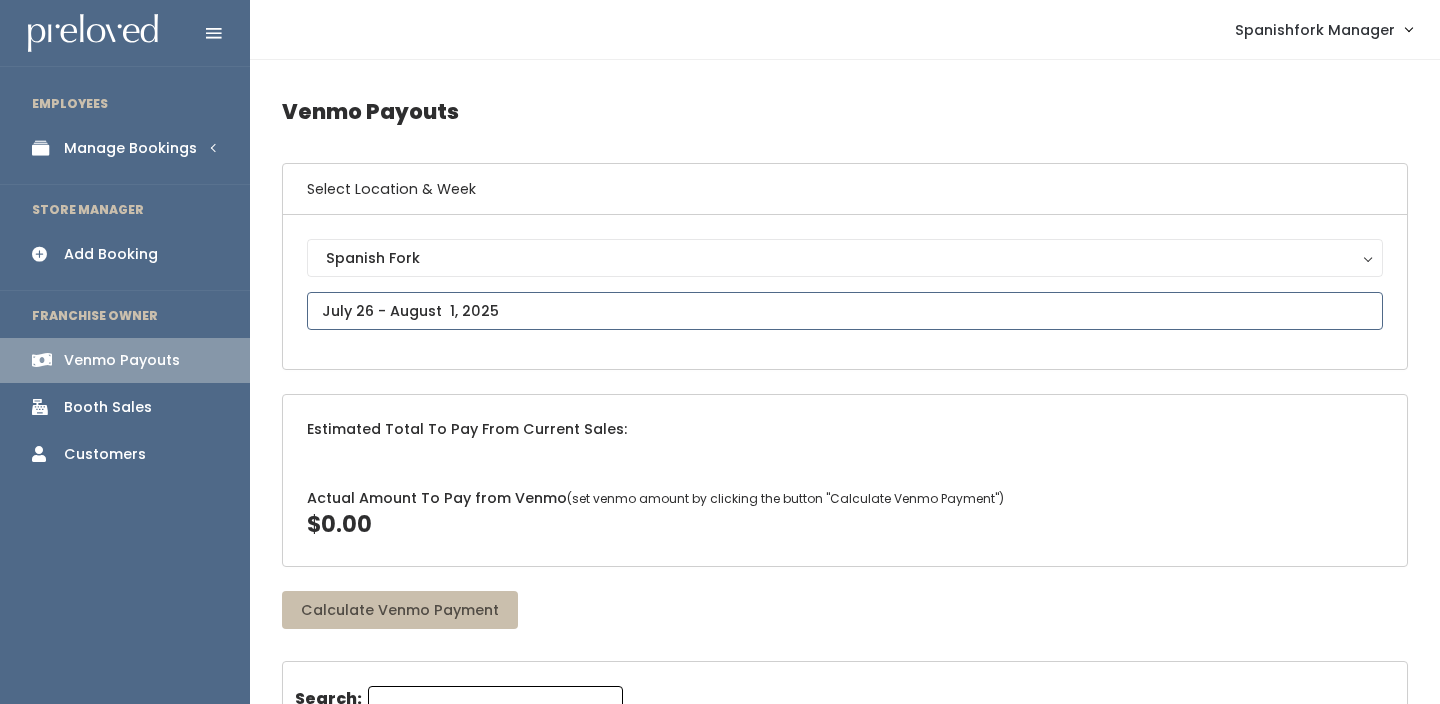 click at bounding box center (845, 311) 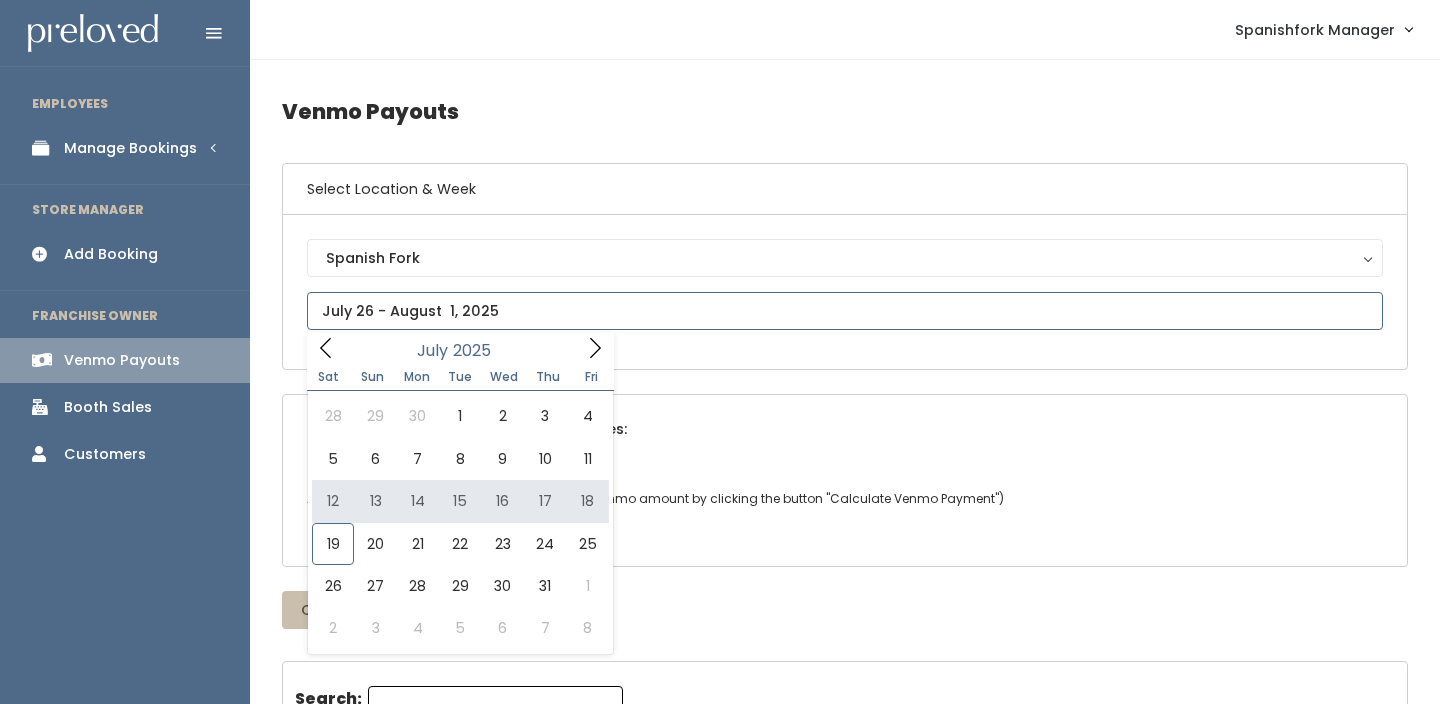 type on "July 12 to July 18" 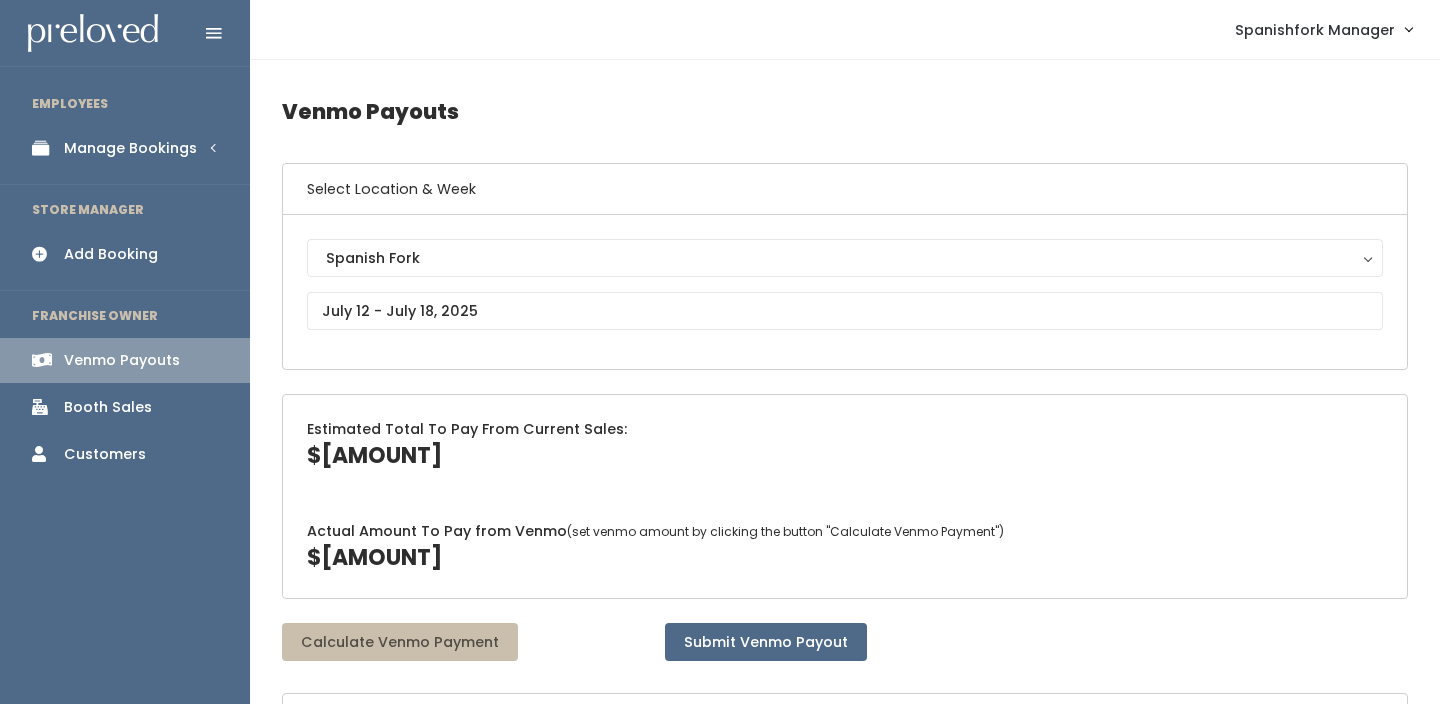 scroll, scrollTop: 0, scrollLeft: 0, axis: both 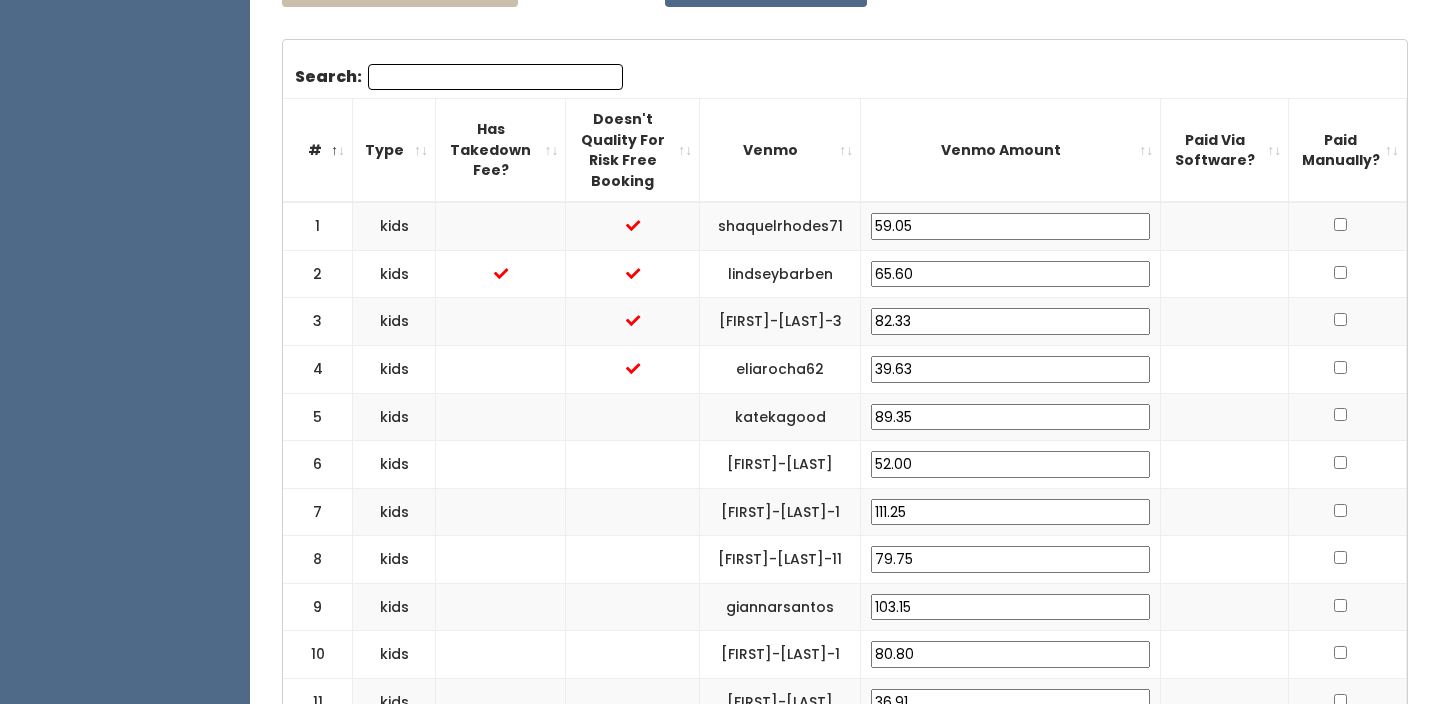 click at bounding box center [633, 322] 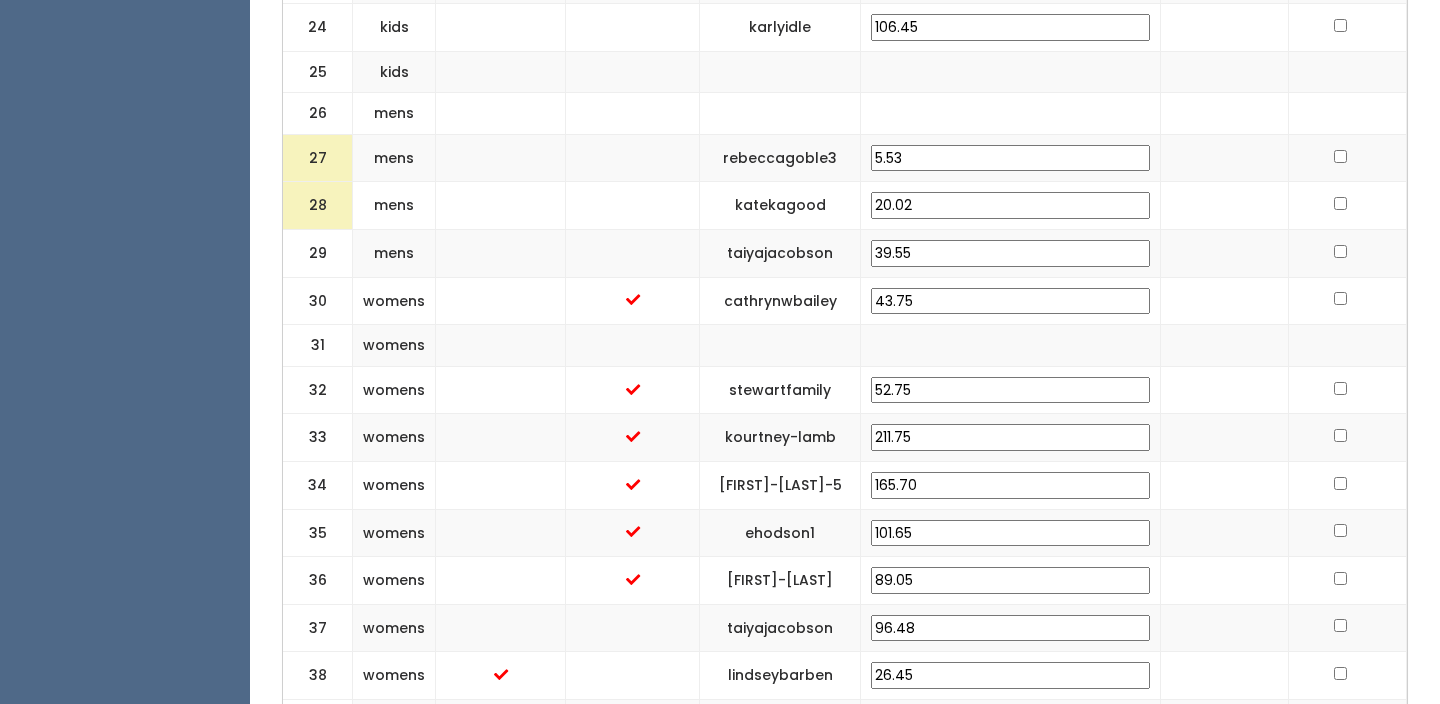 scroll, scrollTop: 1939, scrollLeft: 0, axis: vertical 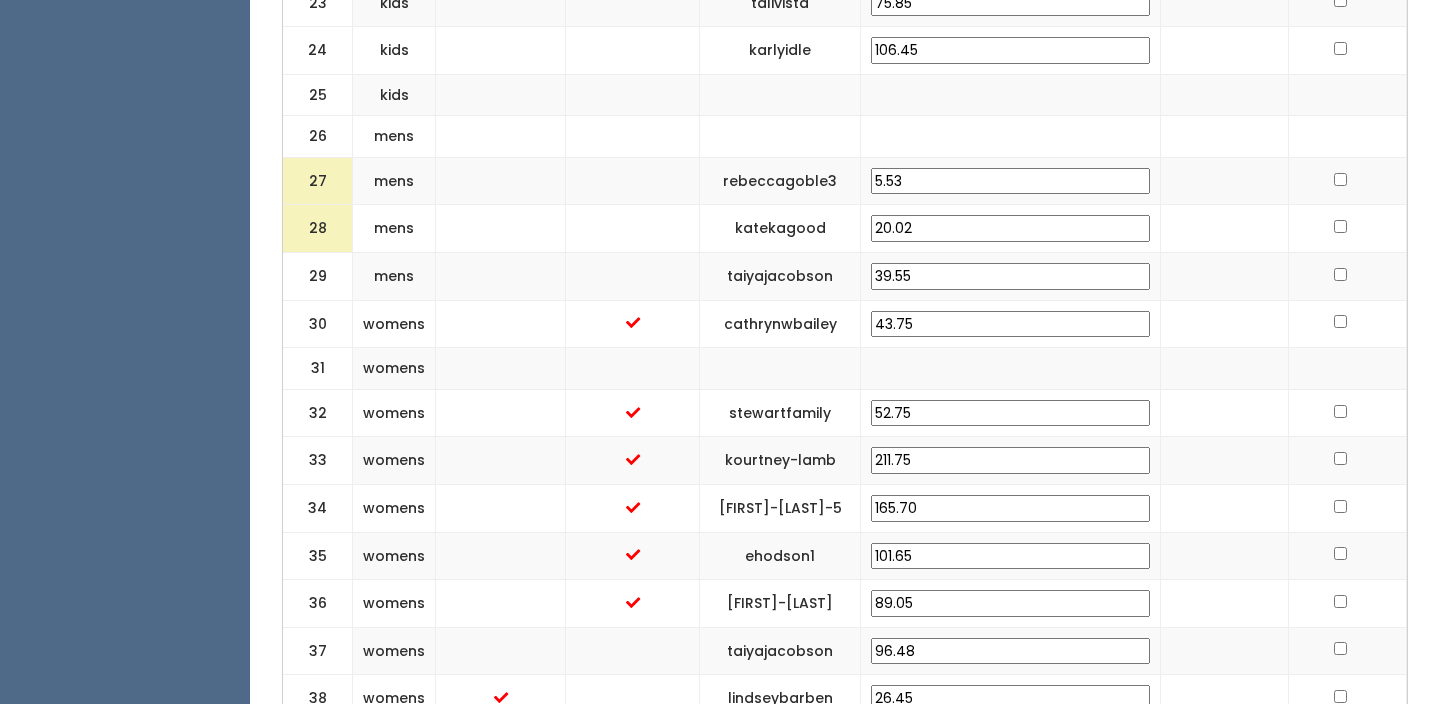 drag, startPoint x: 1042, startPoint y: 163, endPoint x: 921, endPoint y: 162, distance: 121.004135 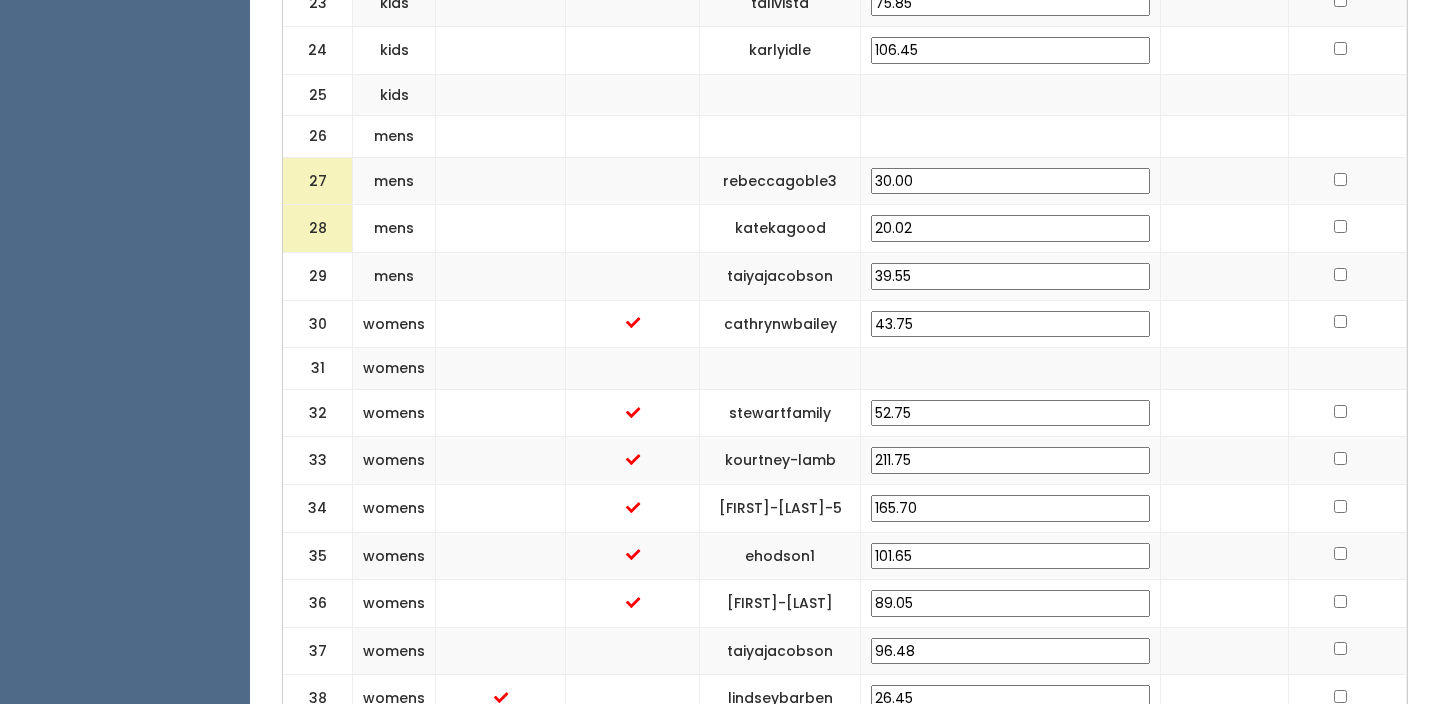 click on "30.00" at bounding box center [1010, 181] 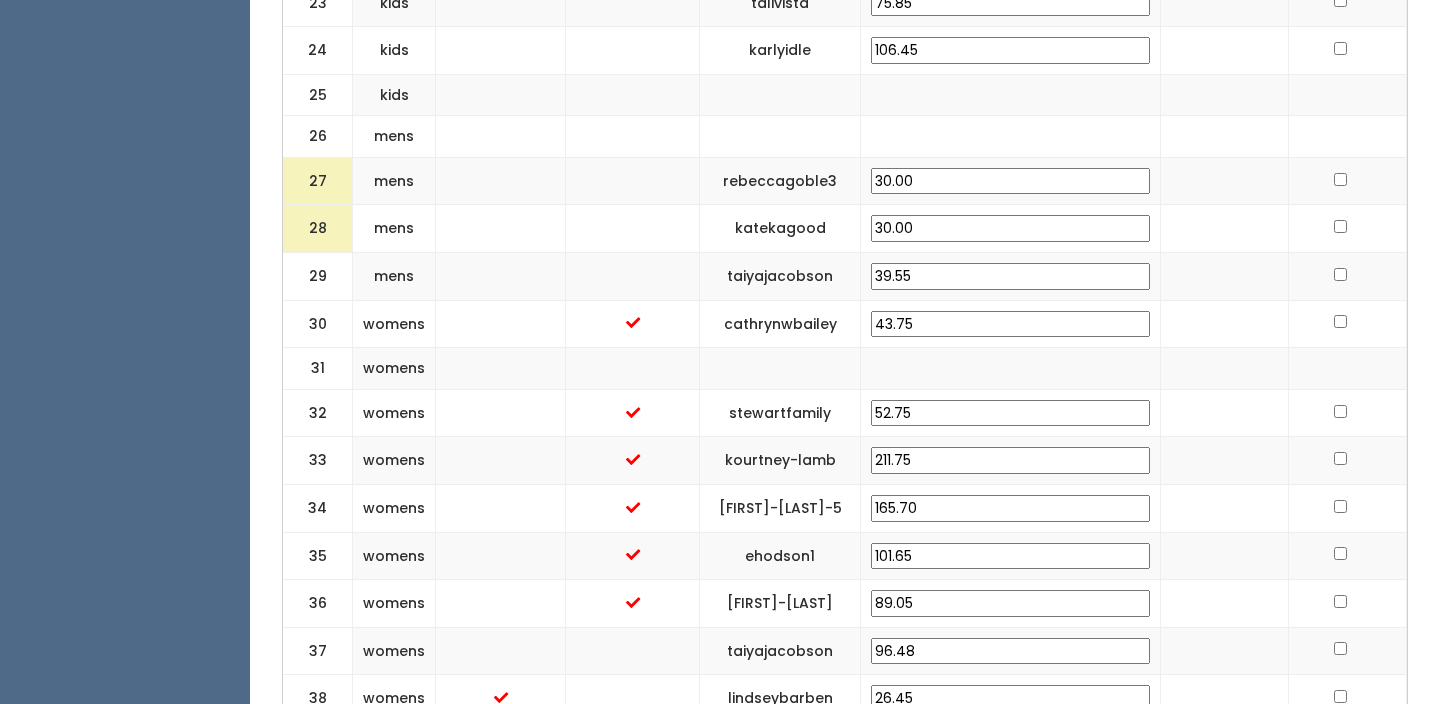 type on "30.00" 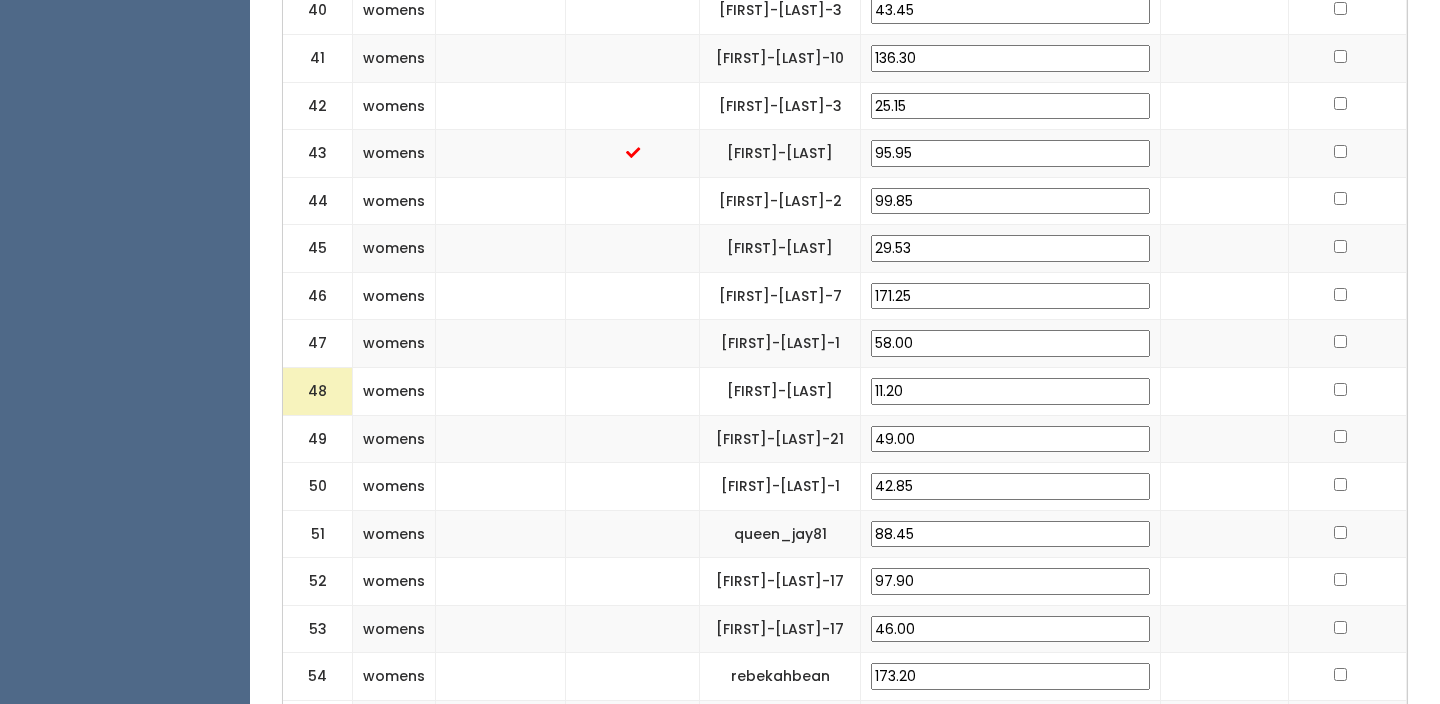 scroll, scrollTop: 2891, scrollLeft: 0, axis: vertical 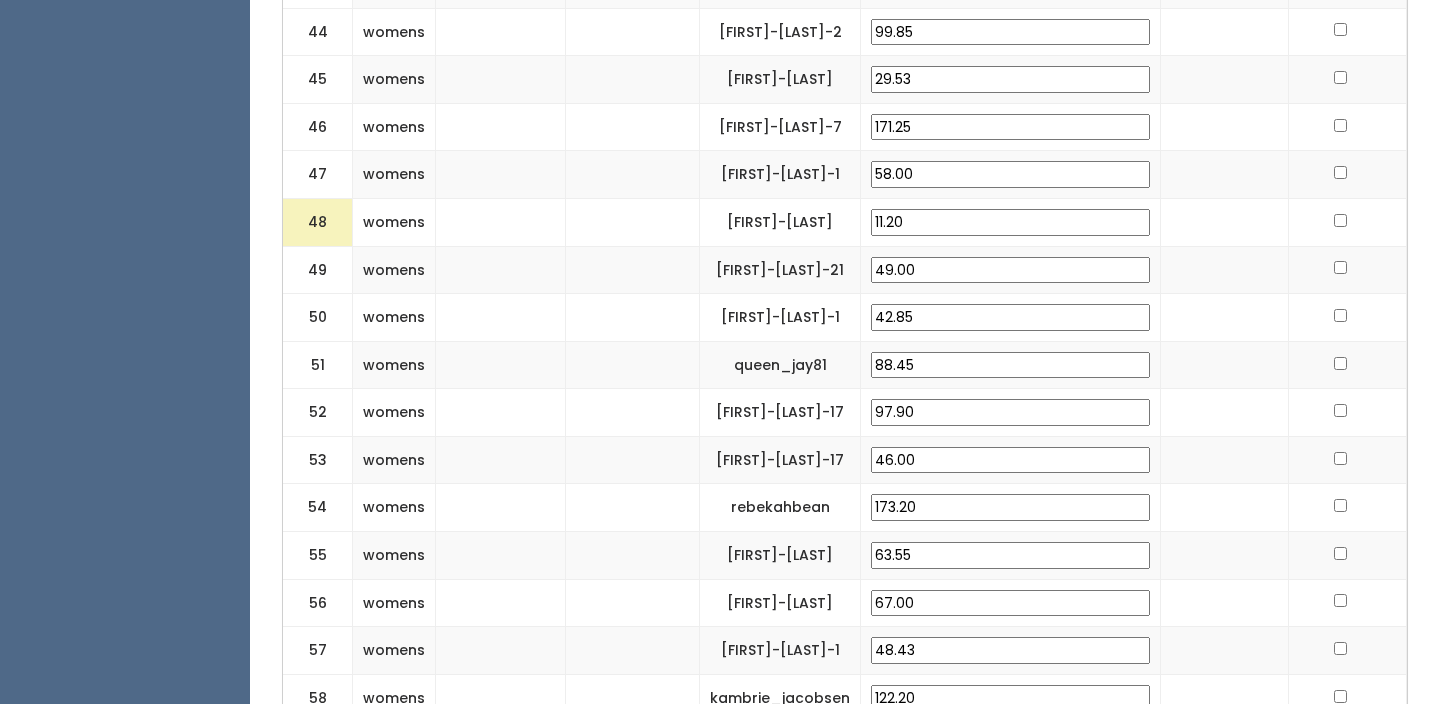 click on "11.20" at bounding box center [1010, 222] 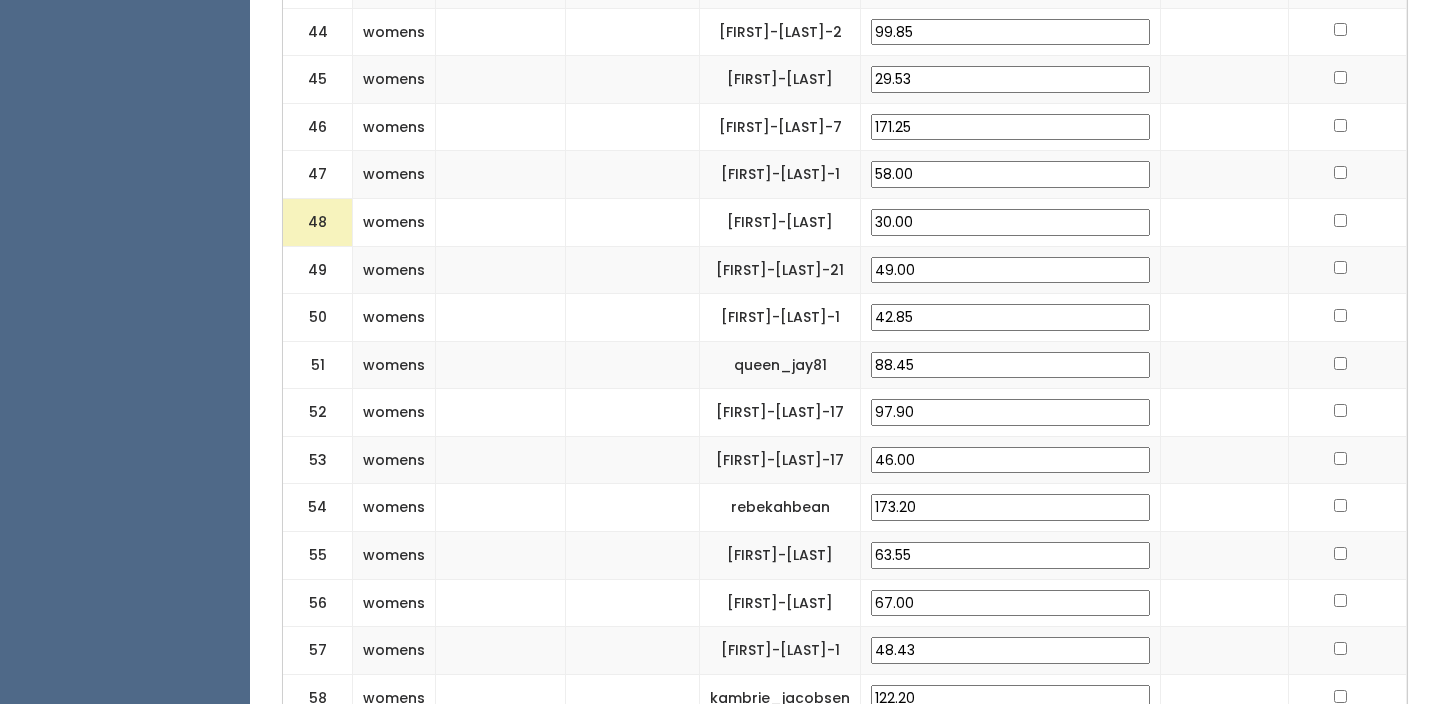 type on "30.00" 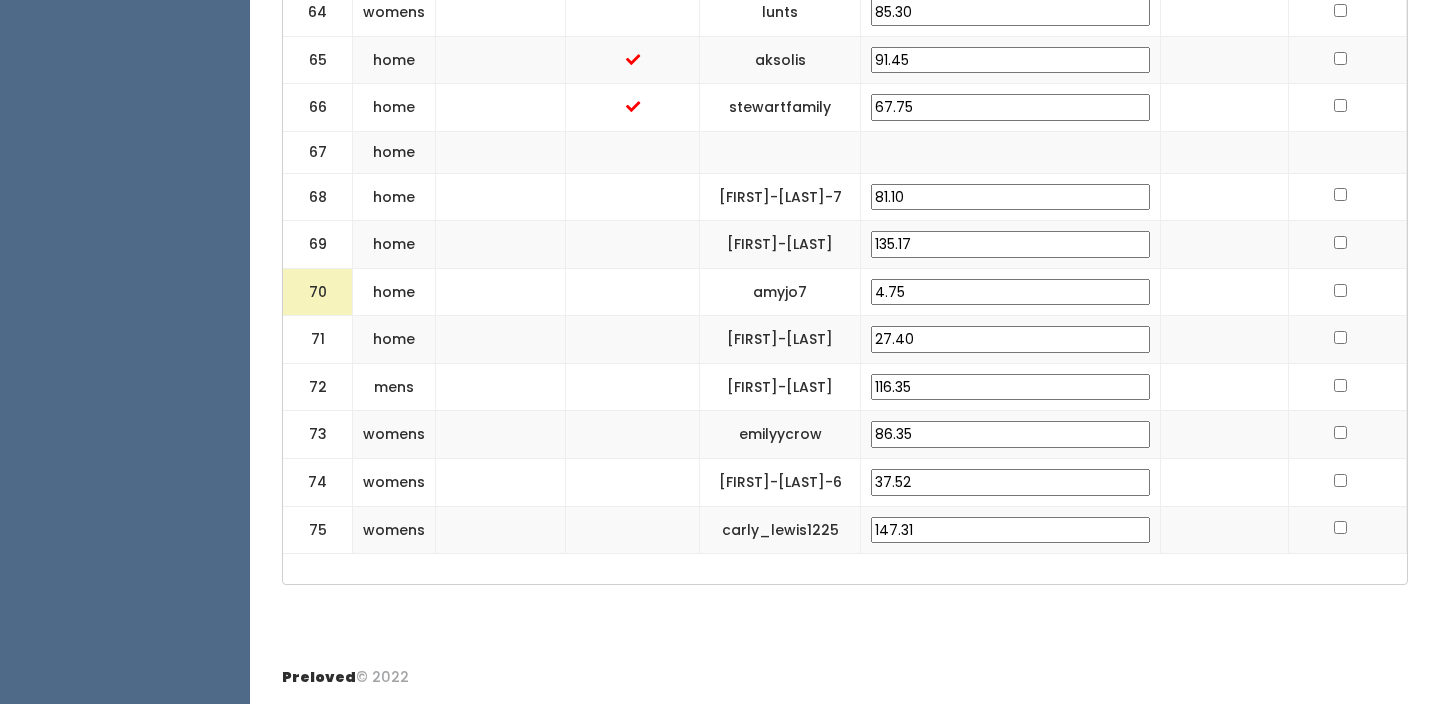 scroll, scrollTop: 3900, scrollLeft: 0, axis: vertical 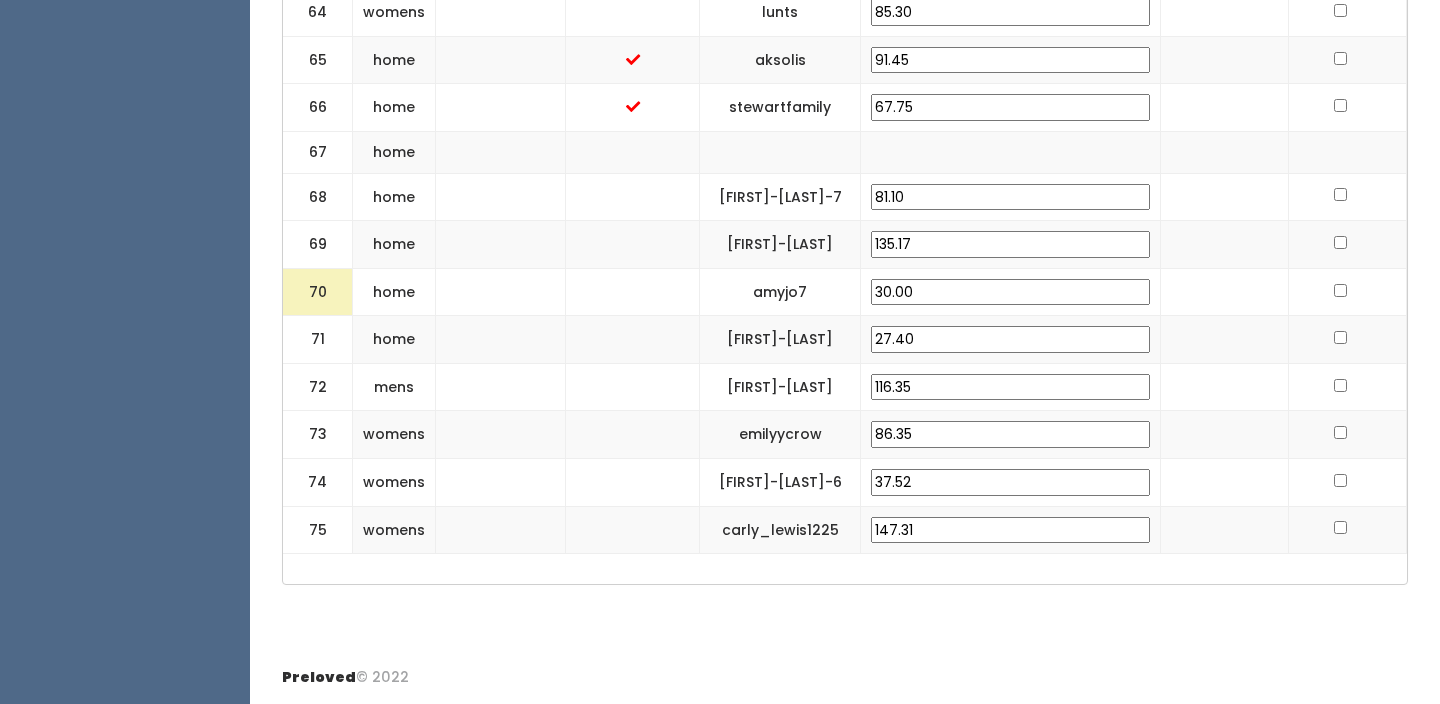 type on "30.00" 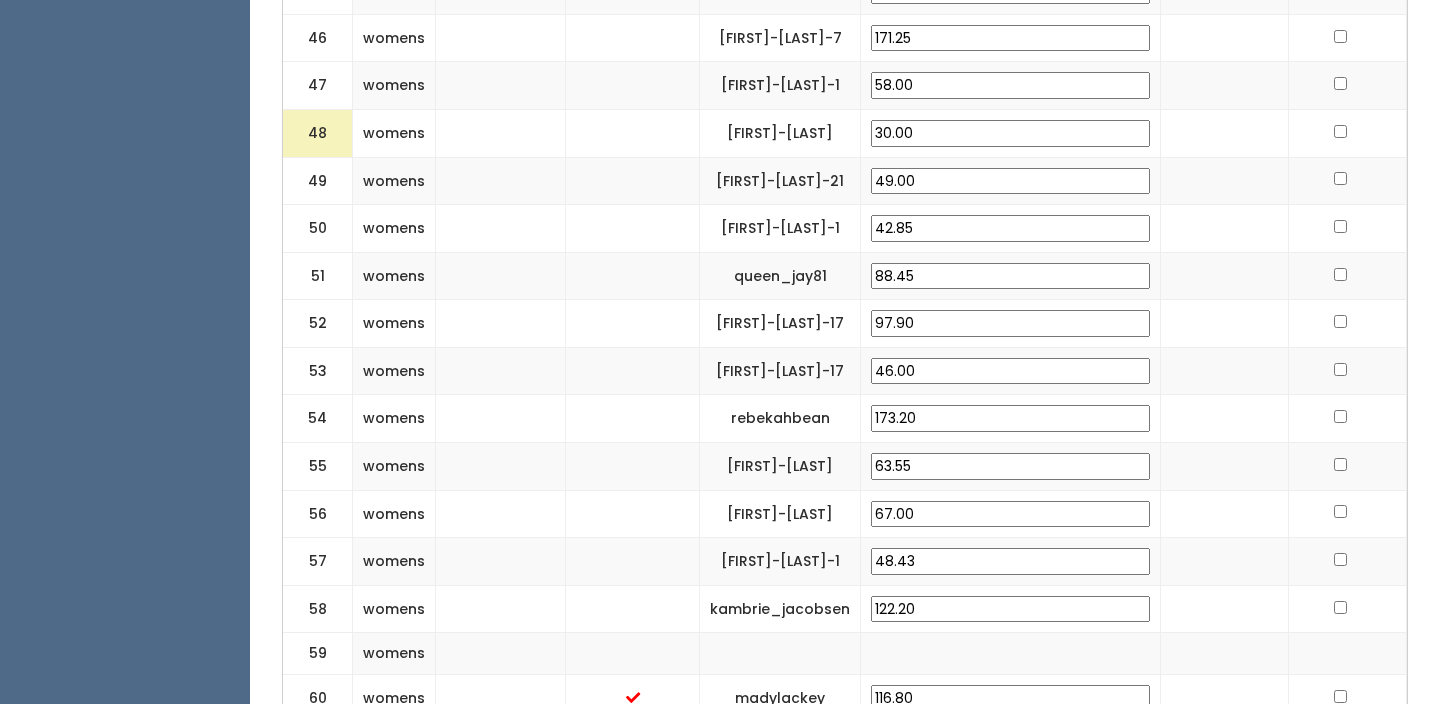 scroll, scrollTop: 1701, scrollLeft: 0, axis: vertical 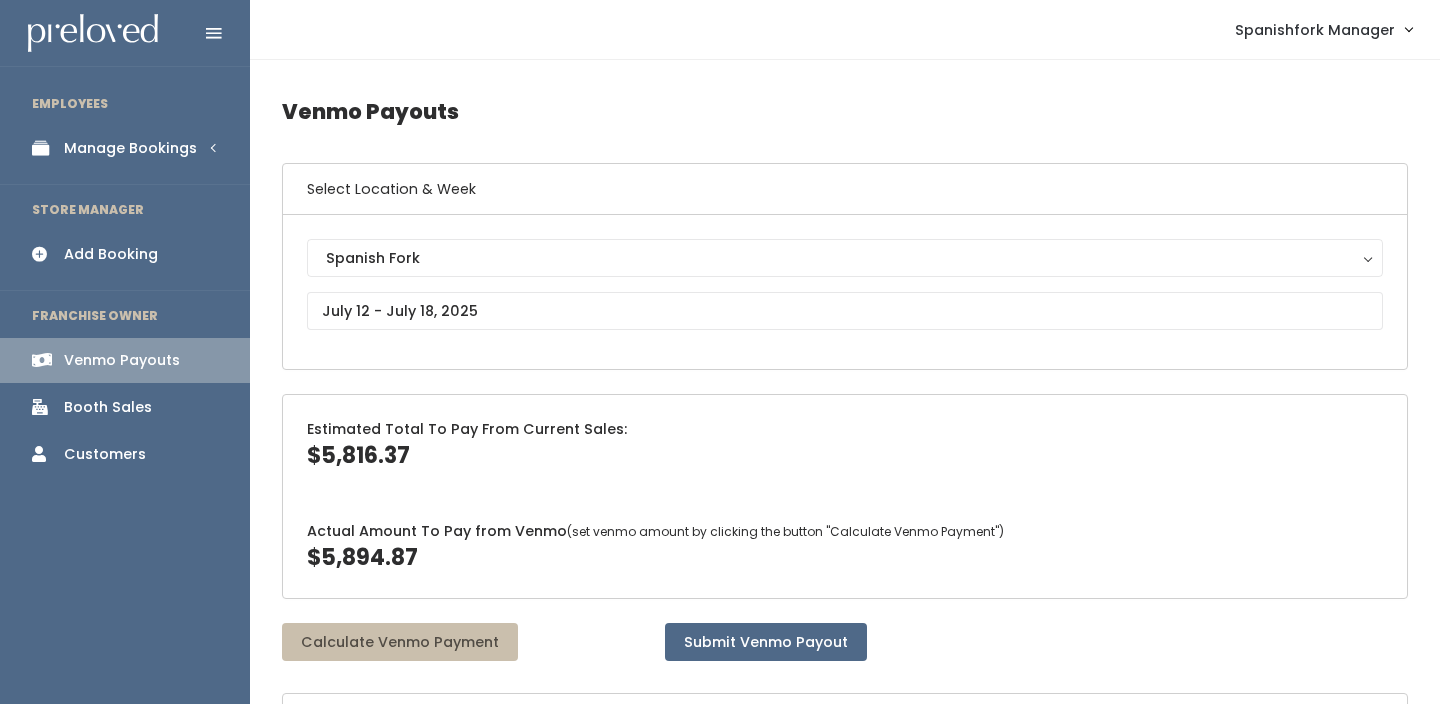 click on "Manage Bookings" at bounding box center [130, 148] 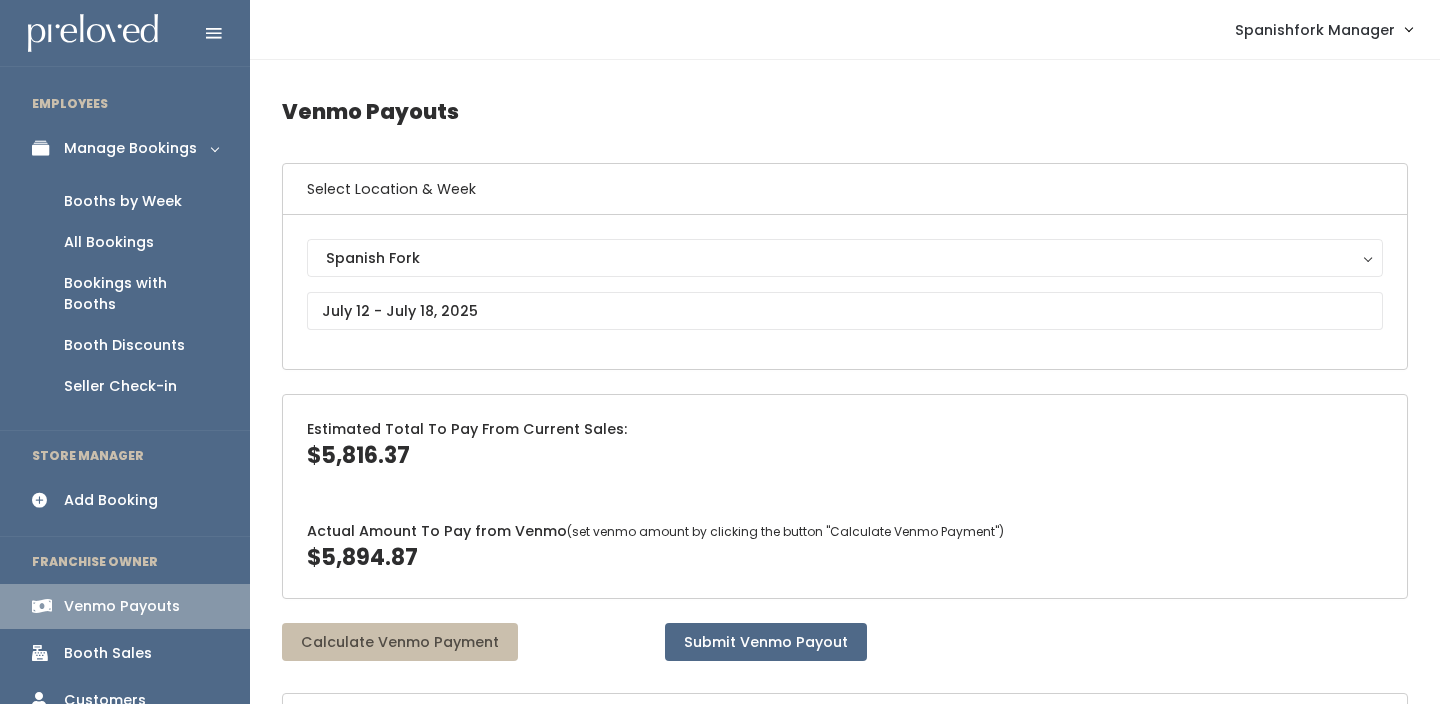 click on "Booths by Week" at bounding box center (123, 201) 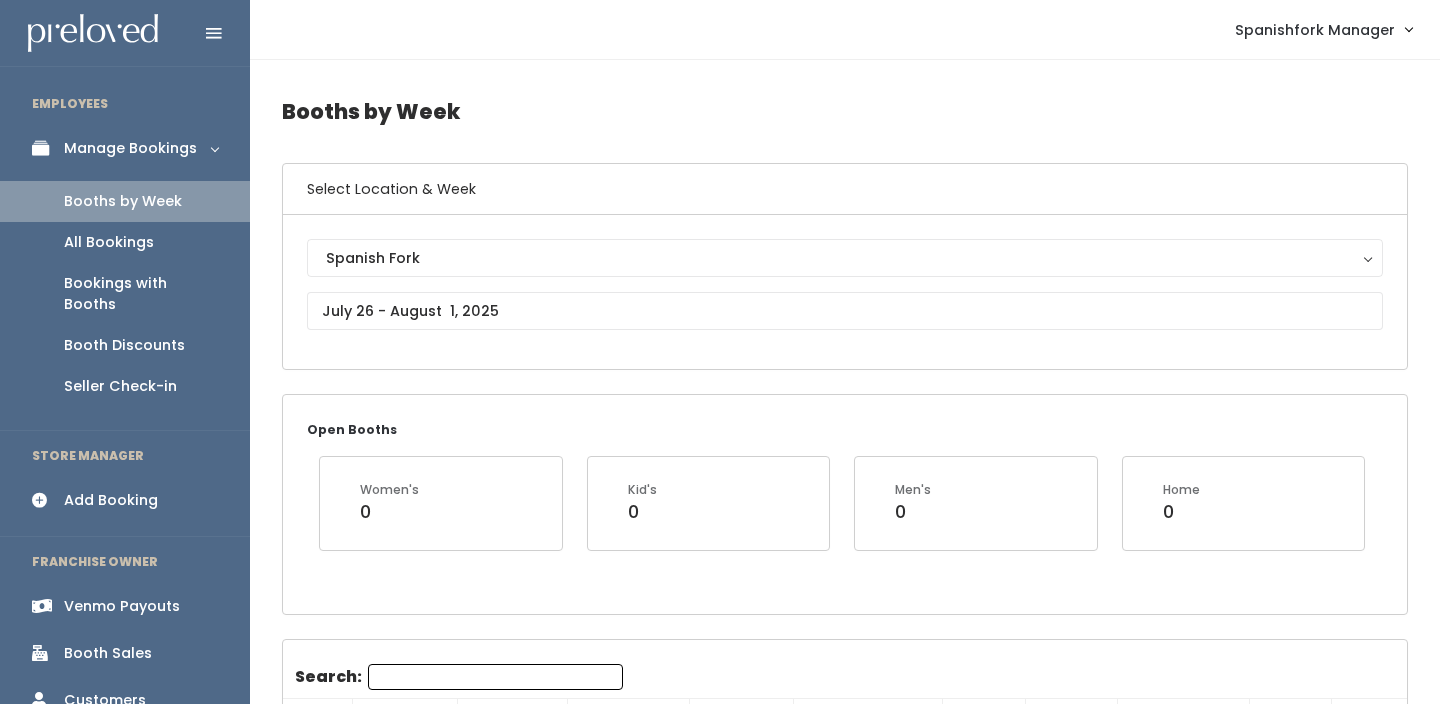 scroll, scrollTop: 0, scrollLeft: 0, axis: both 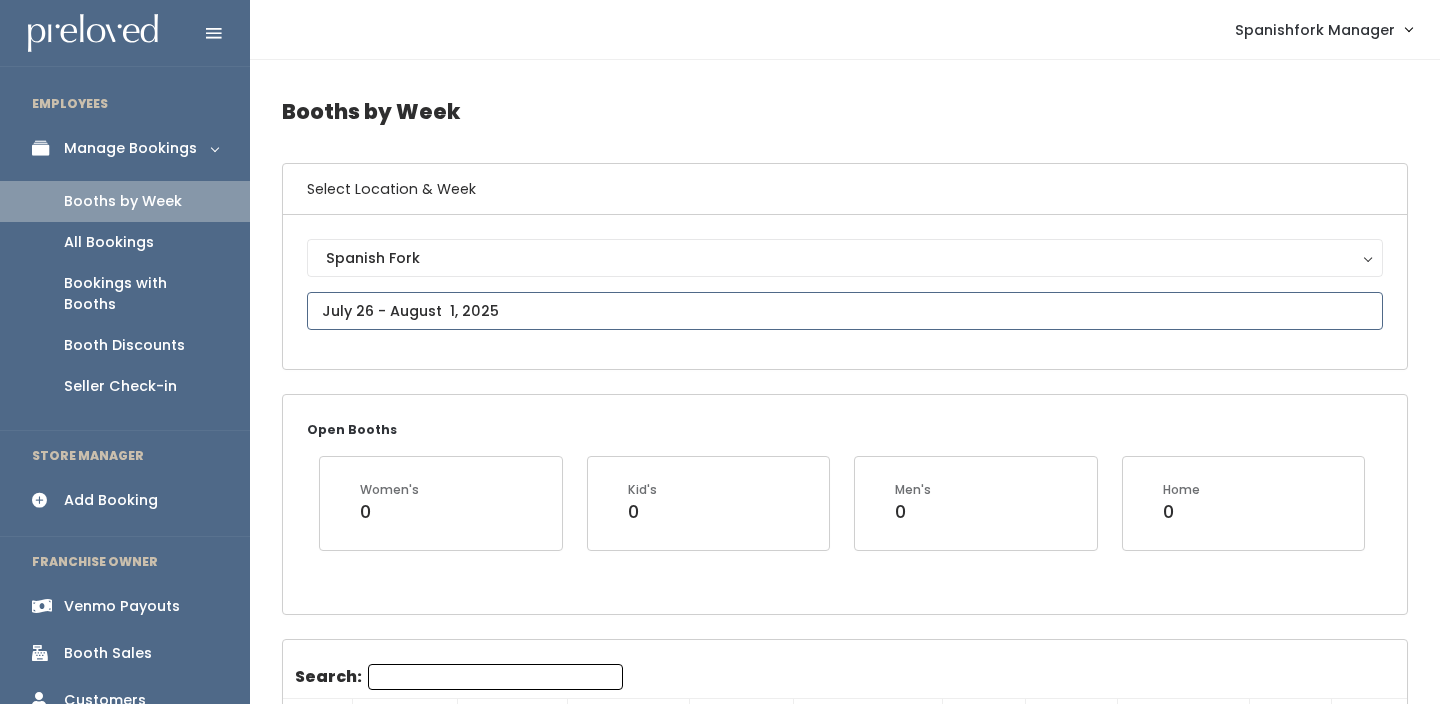 click at bounding box center (845, 311) 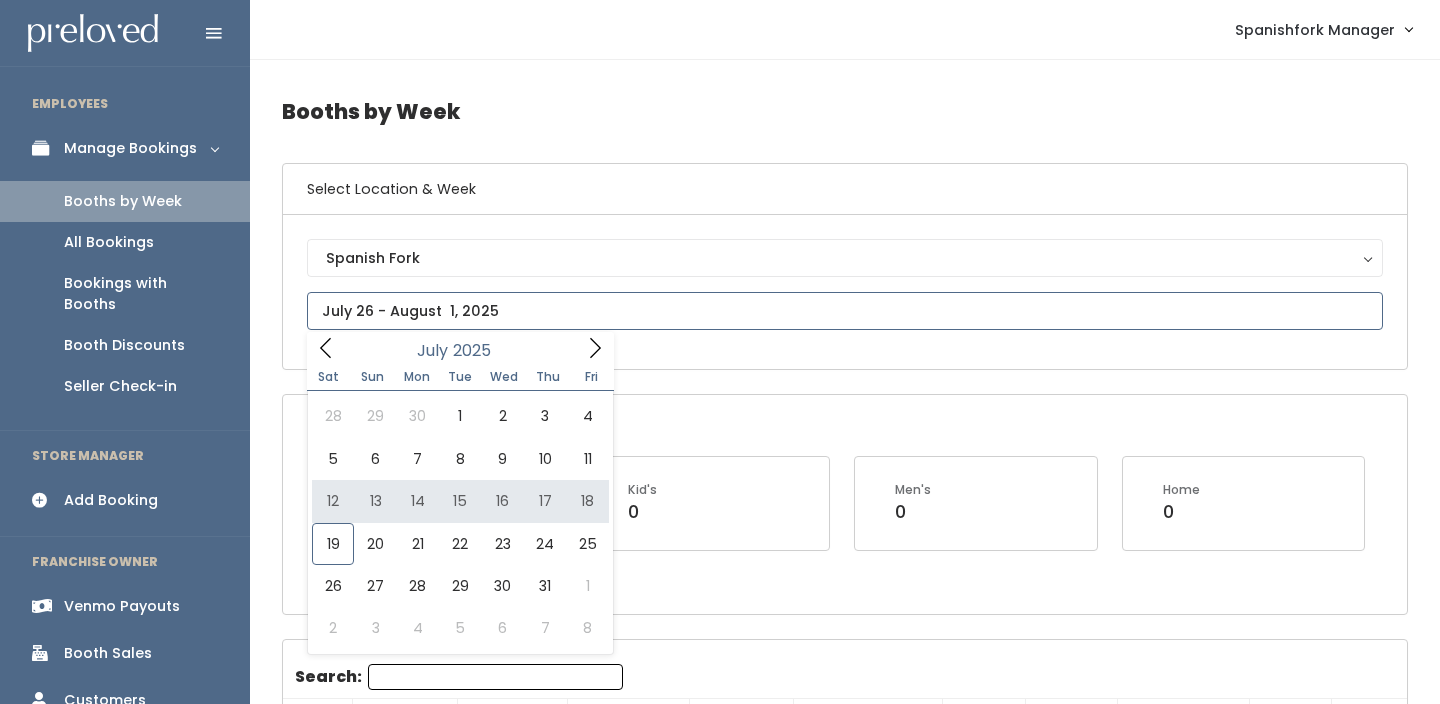 type on "July 12 to July 18" 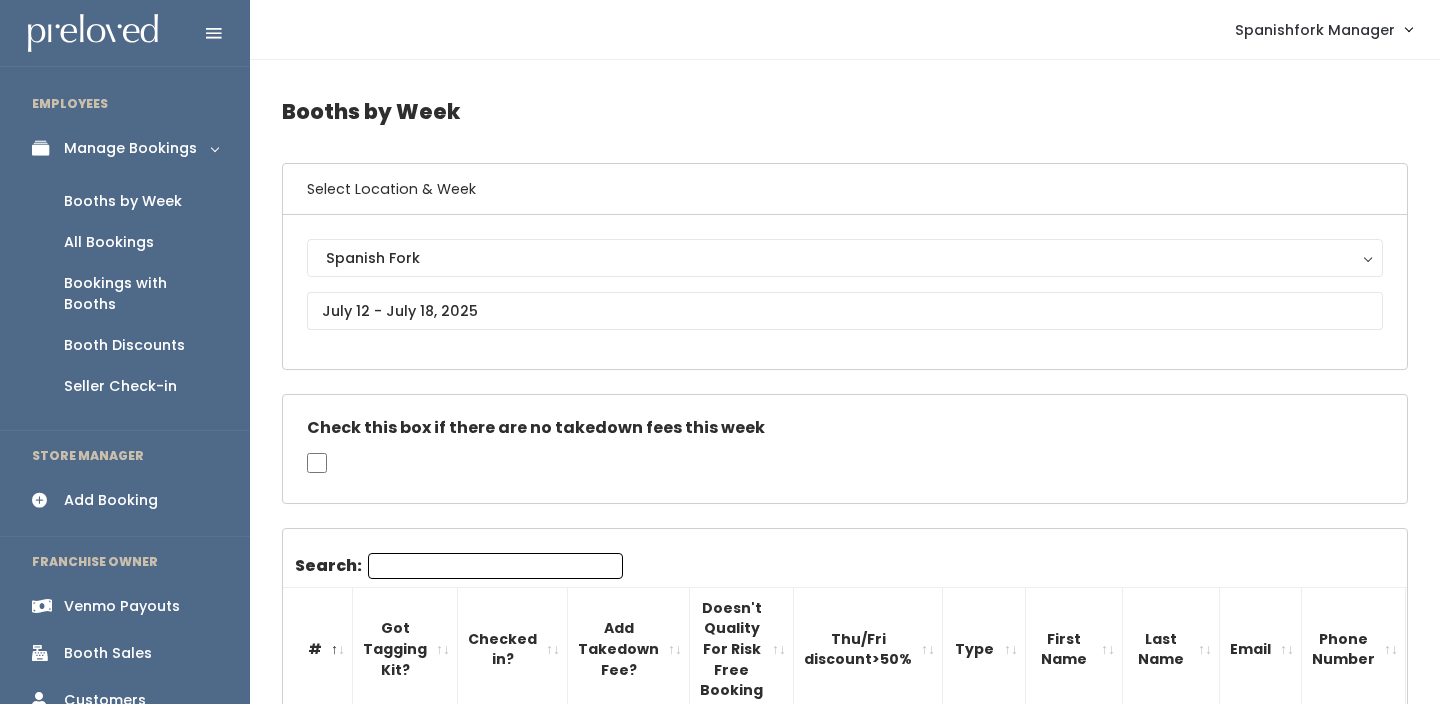 scroll, scrollTop: 0, scrollLeft: 0, axis: both 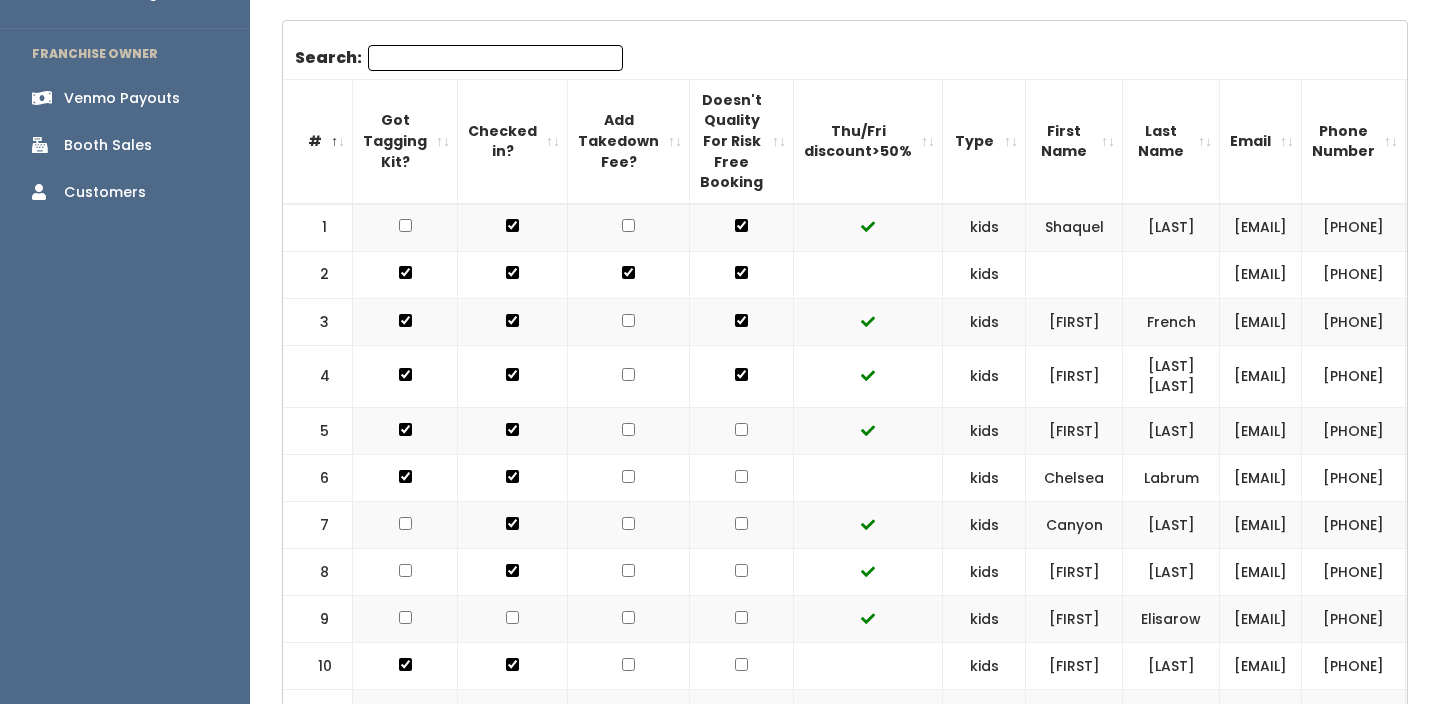 click at bounding box center [629, 274] 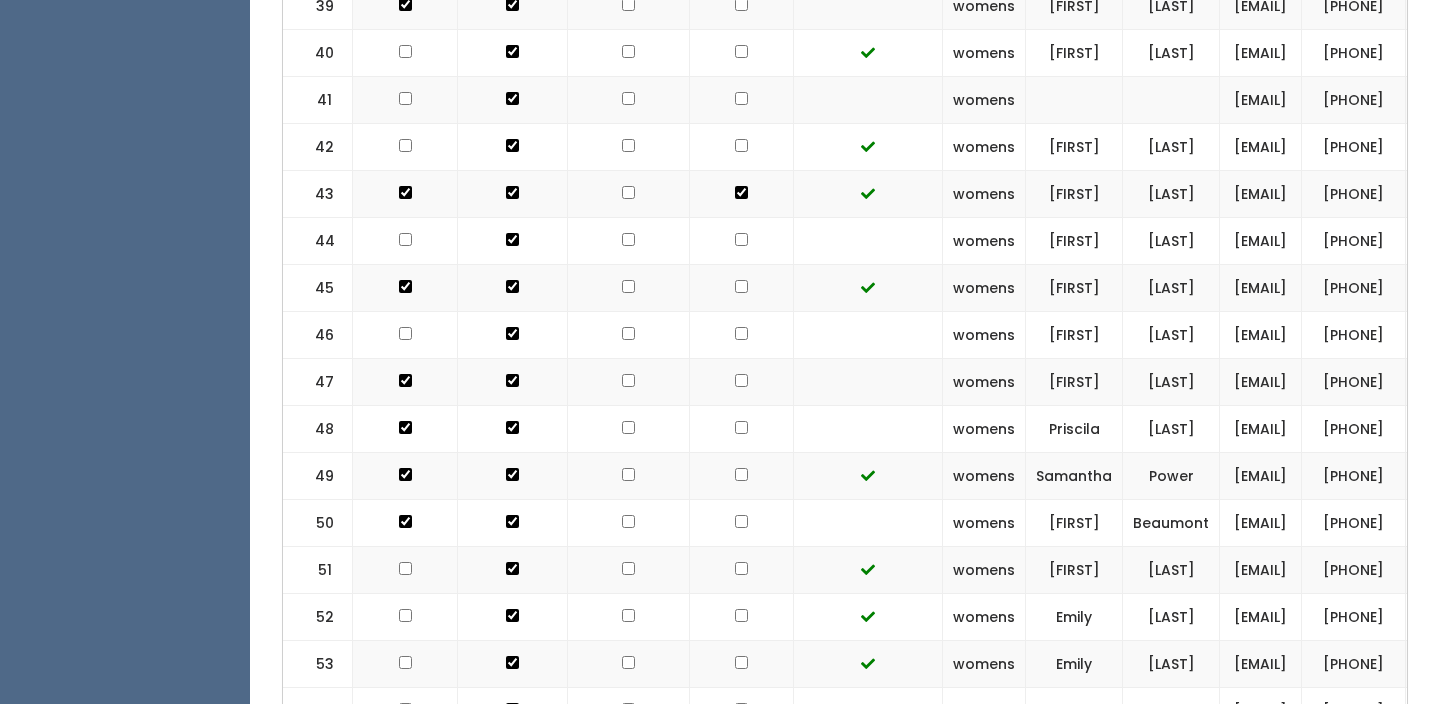 click at bounding box center [628, -1735] 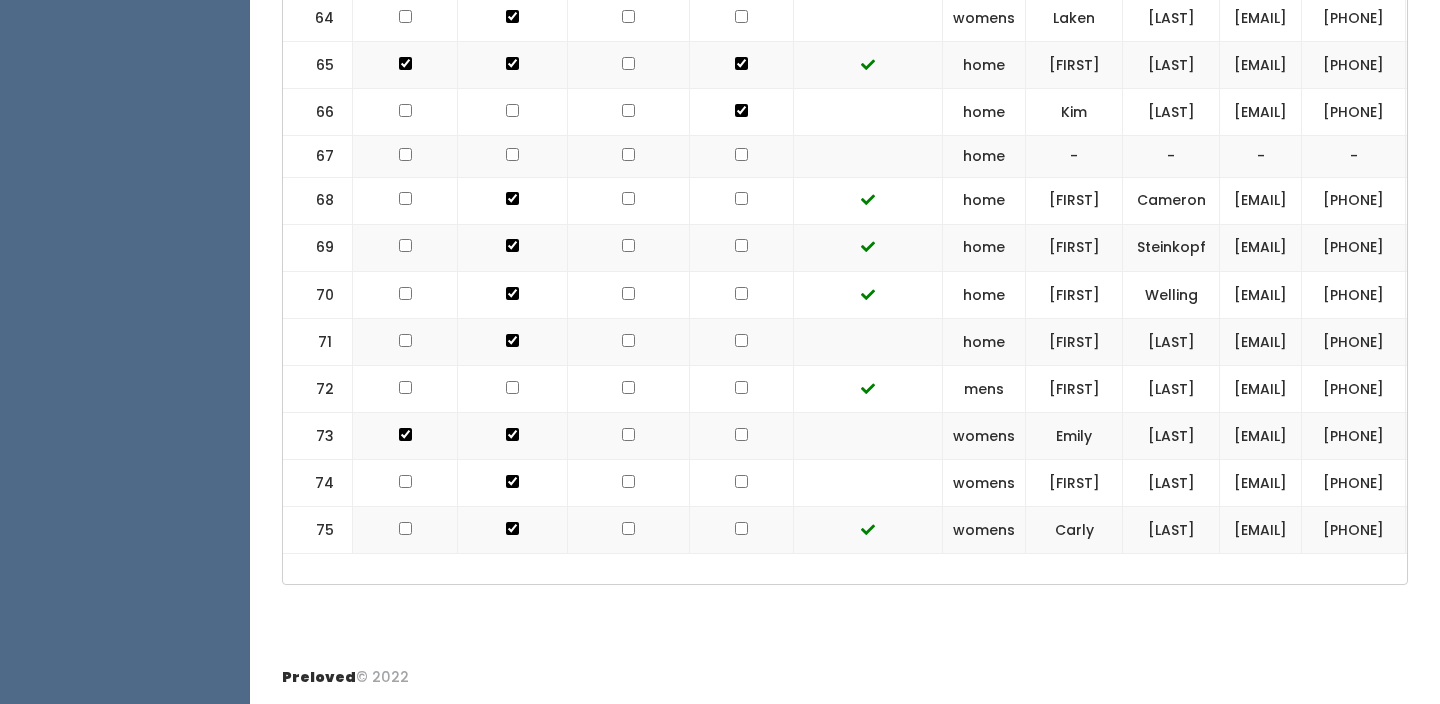 scroll, scrollTop: 3852, scrollLeft: 0, axis: vertical 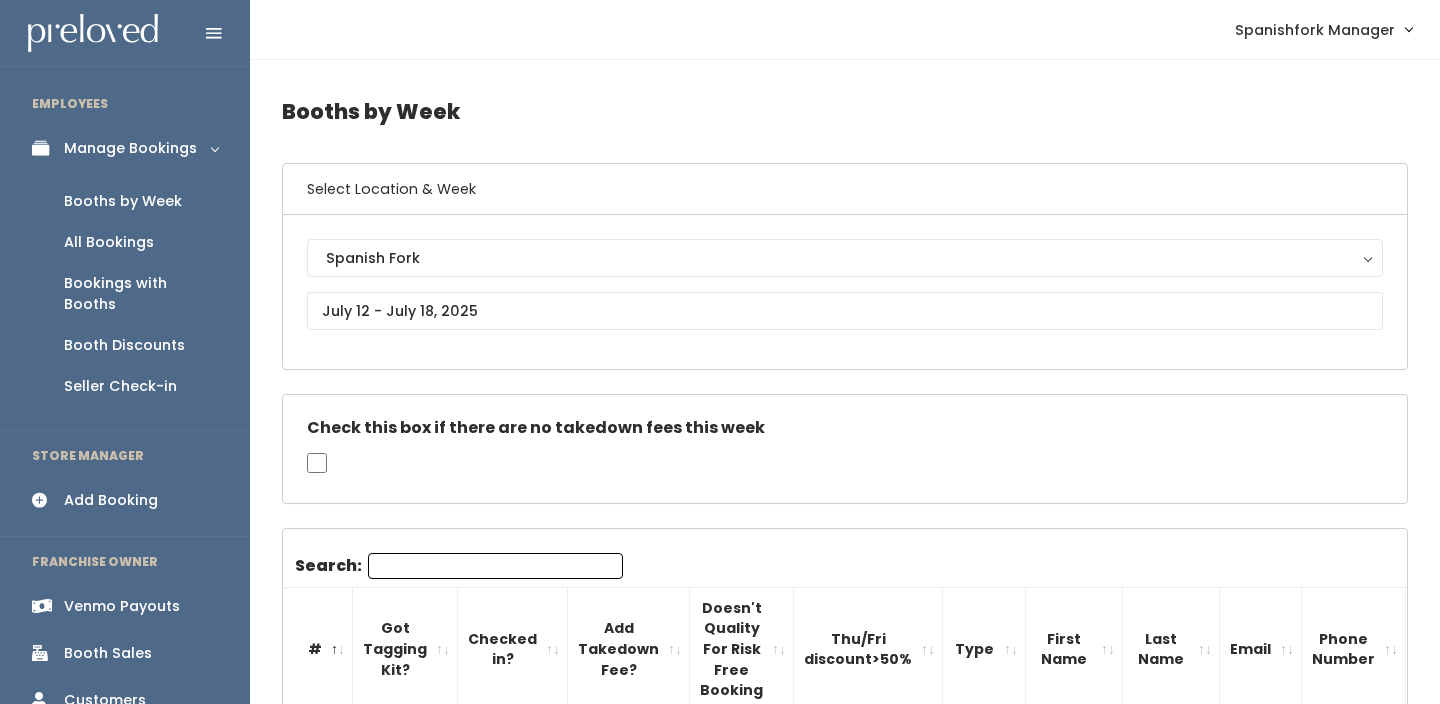 click on "Venmo Payouts" at bounding box center [122, 606] 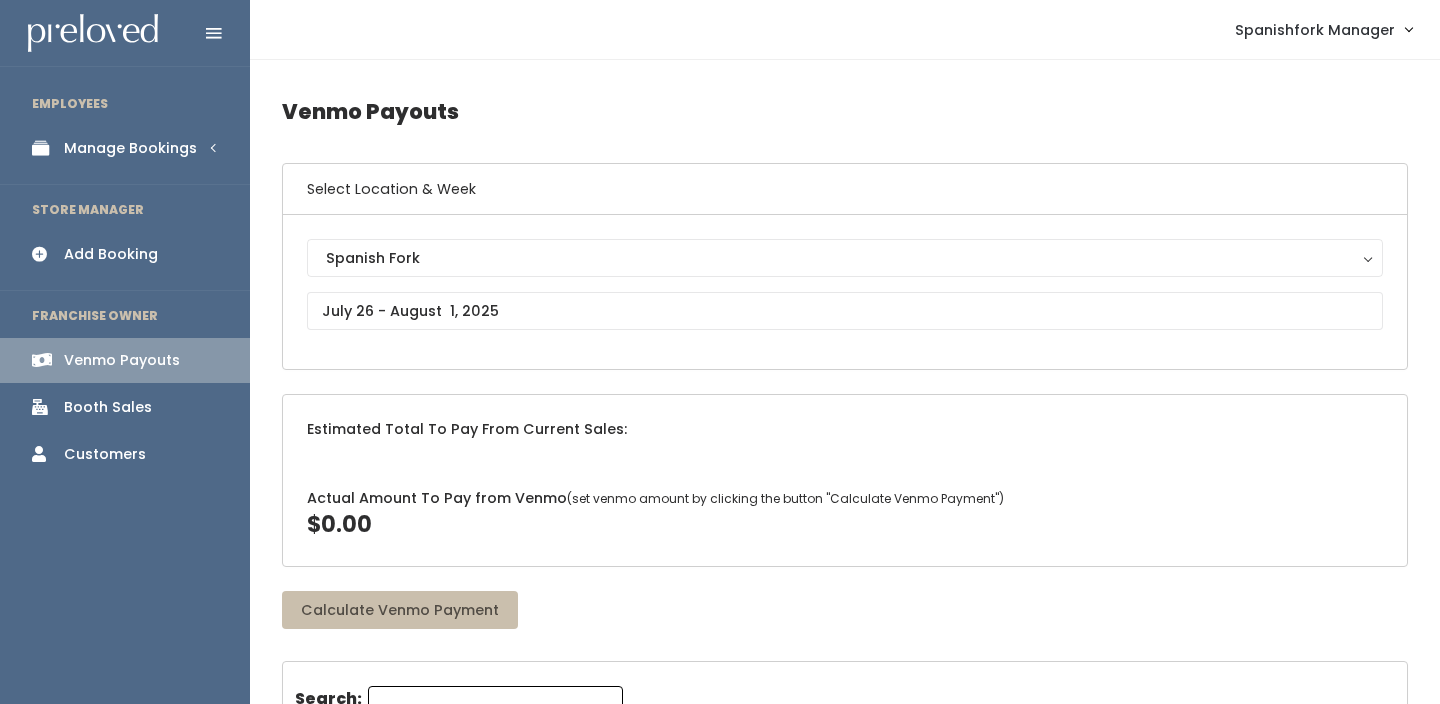 scroll, scrollTop: 0, scrollLeft: 0, axis: both 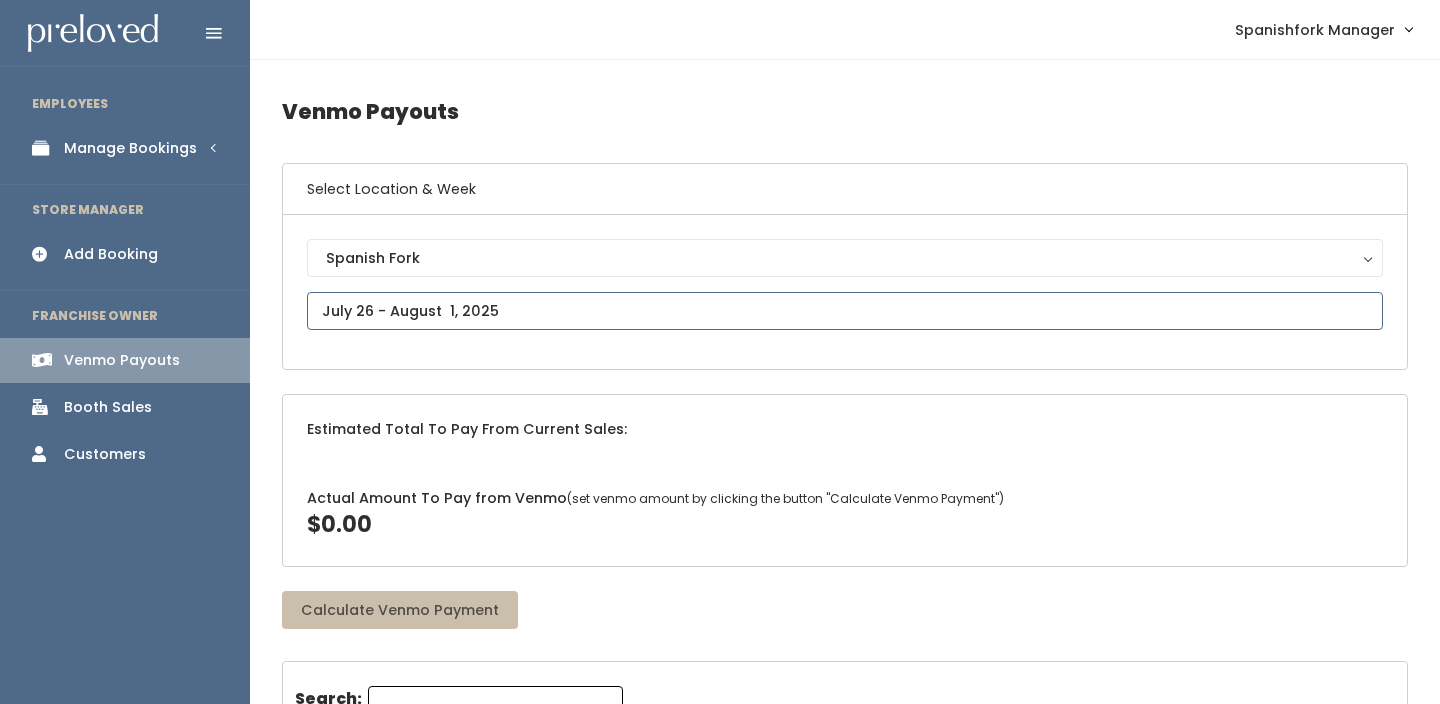 click at bounding box center [845, 311] 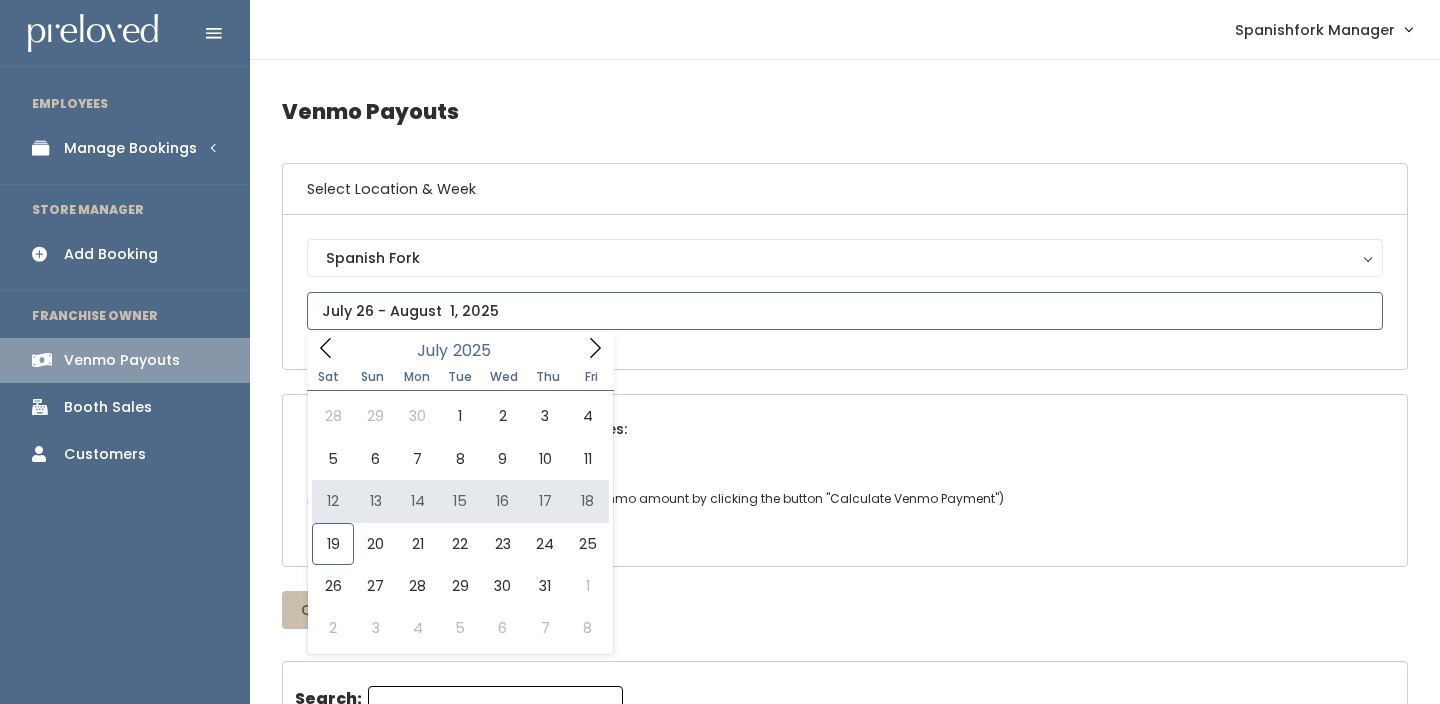 type on "July 12 to July 18" 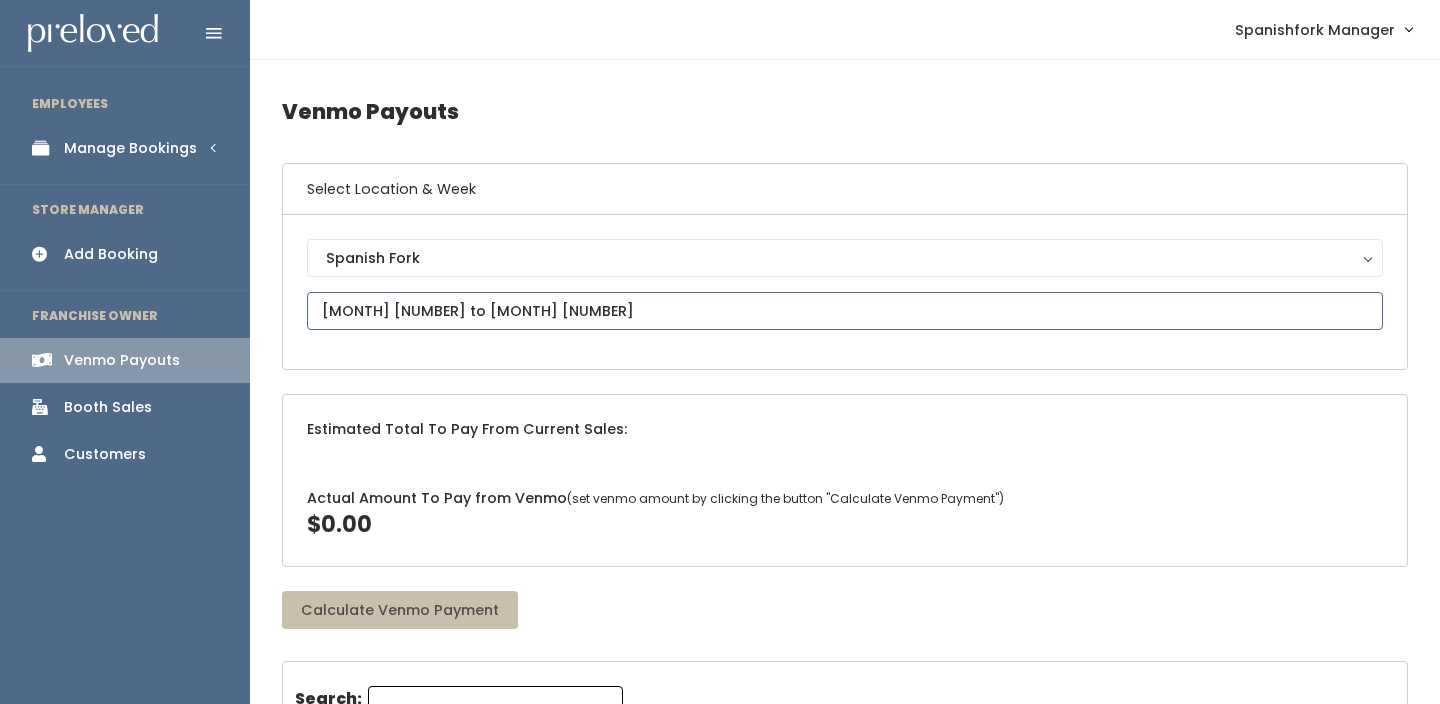 scroll, scrollTop: 106, scrollLeft: 0, axis: vertical 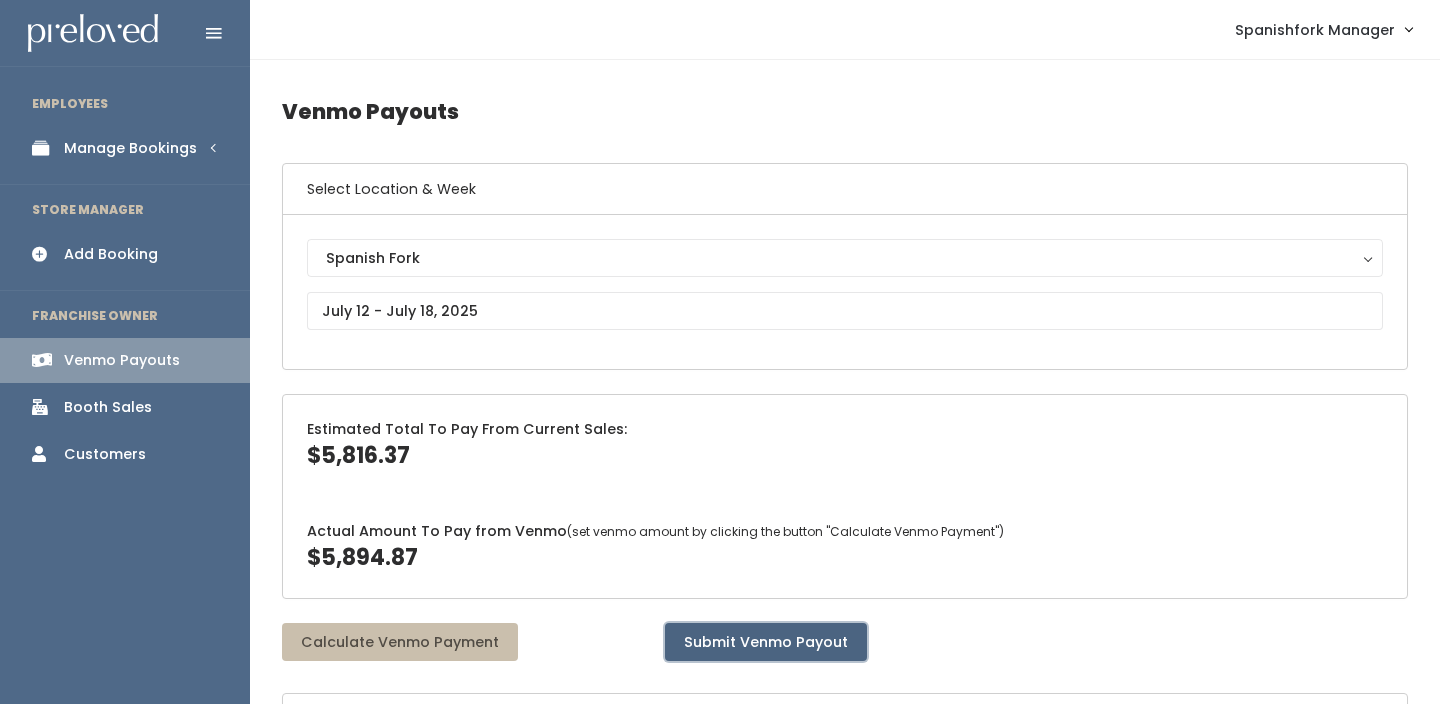 click on "Submit Venmo Payout" at bounding box center (766, 642) 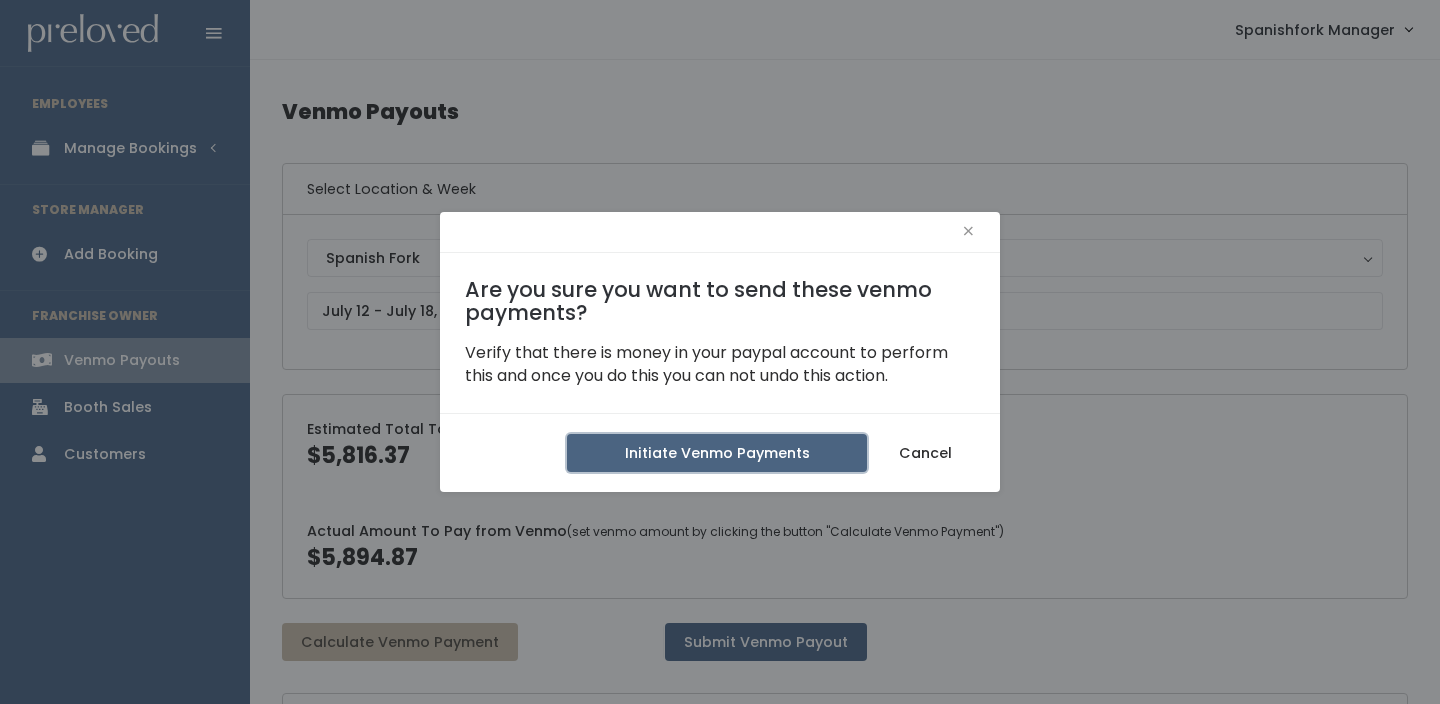 click on "Initiate Venmo Payments" at bounding box center [717, 453] 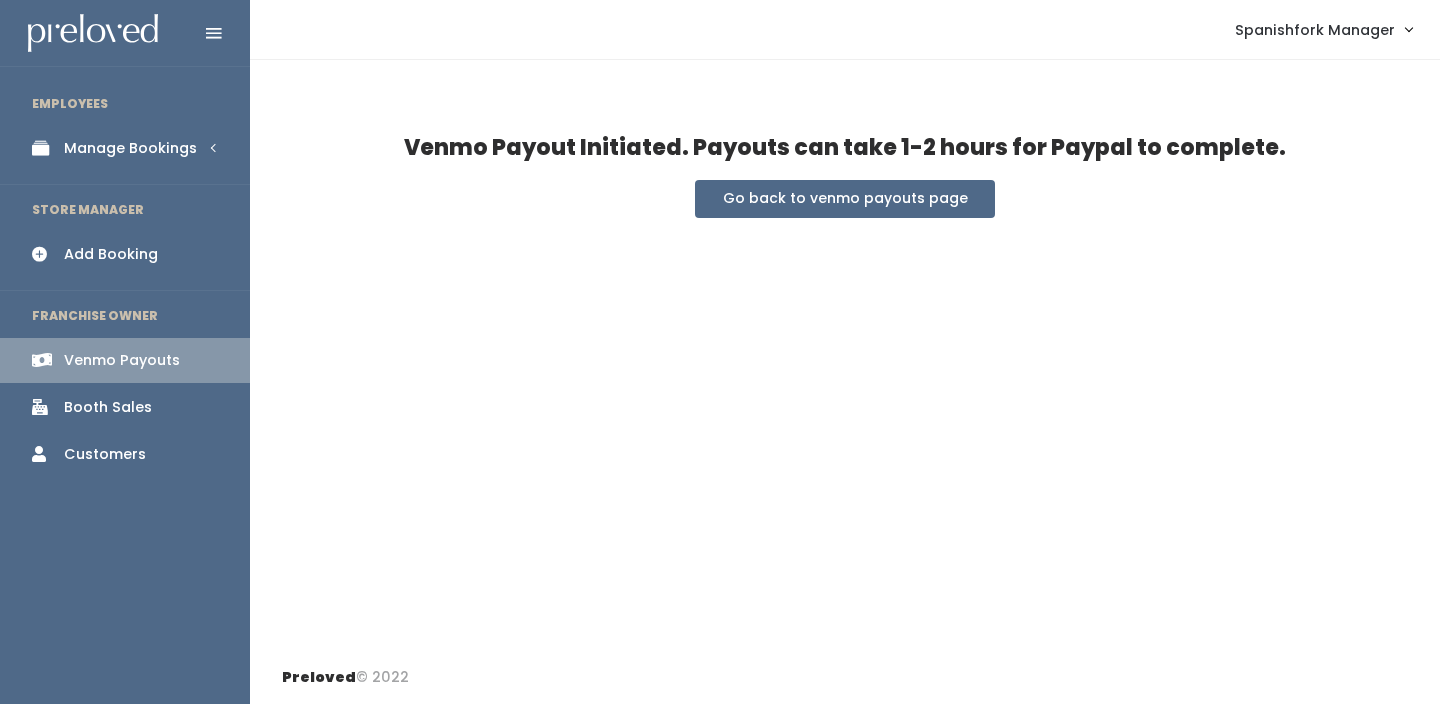 scroll, scrollTop: 0, scrollLeft: 0, axis: both 